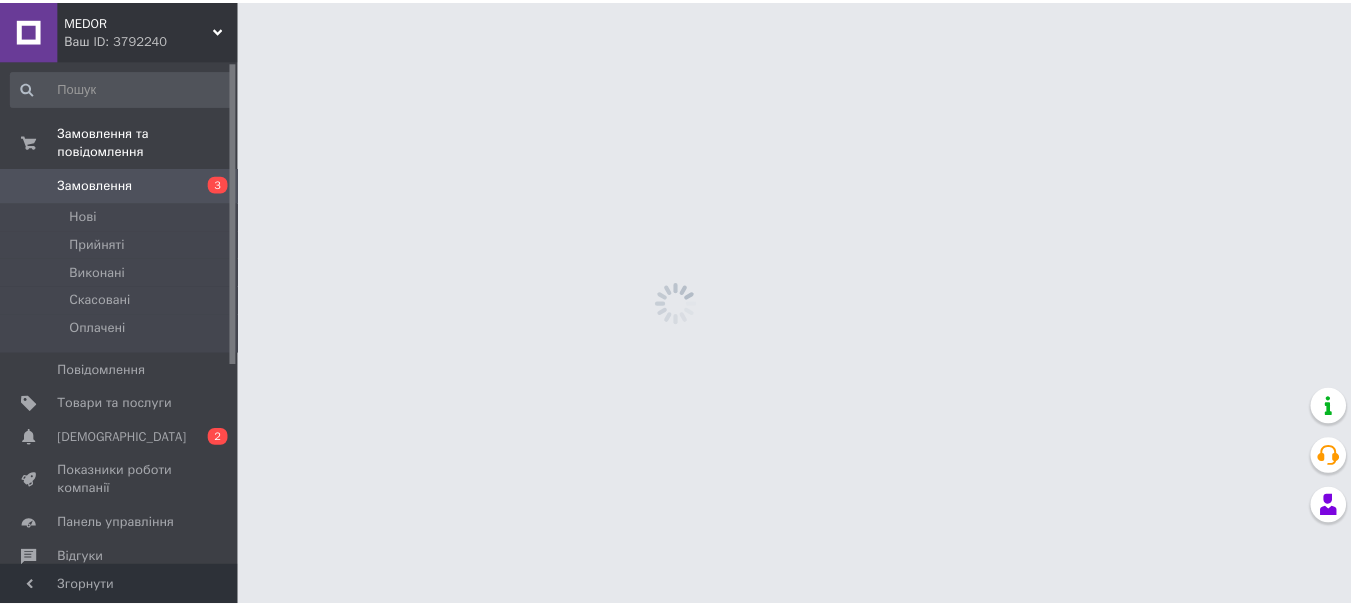 scroll, scrollTop: 0, scrollLeft: 0, axis: both 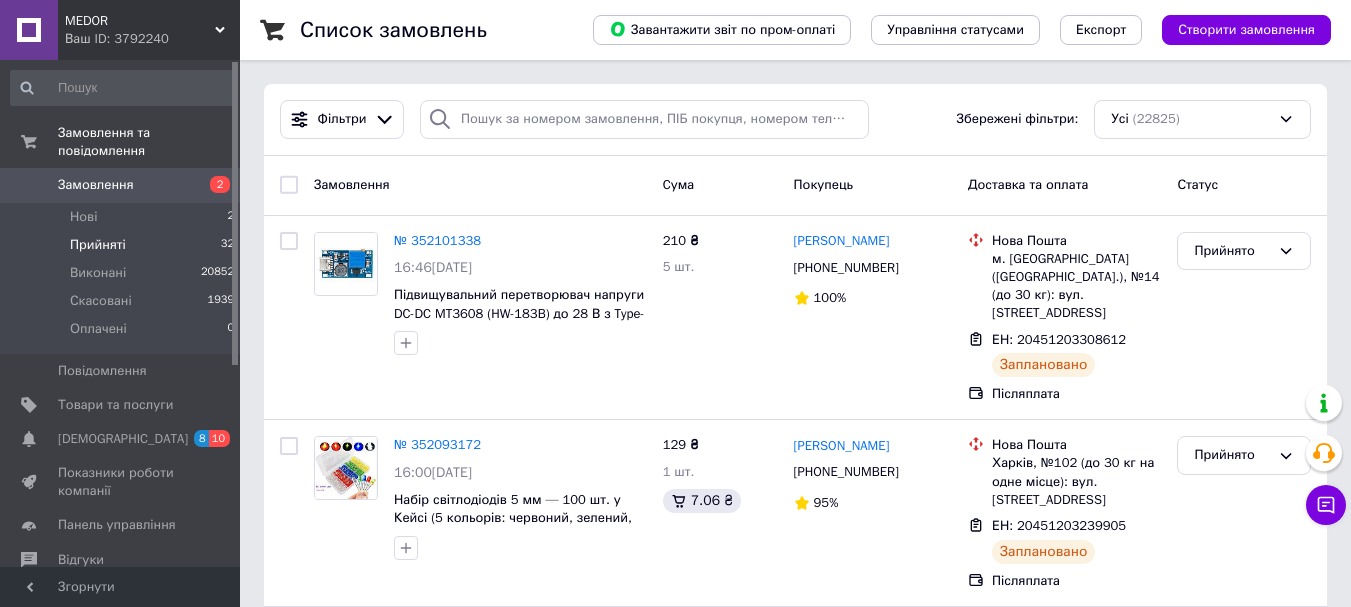 click on "Прийняті" at bounding box center (98, 245) 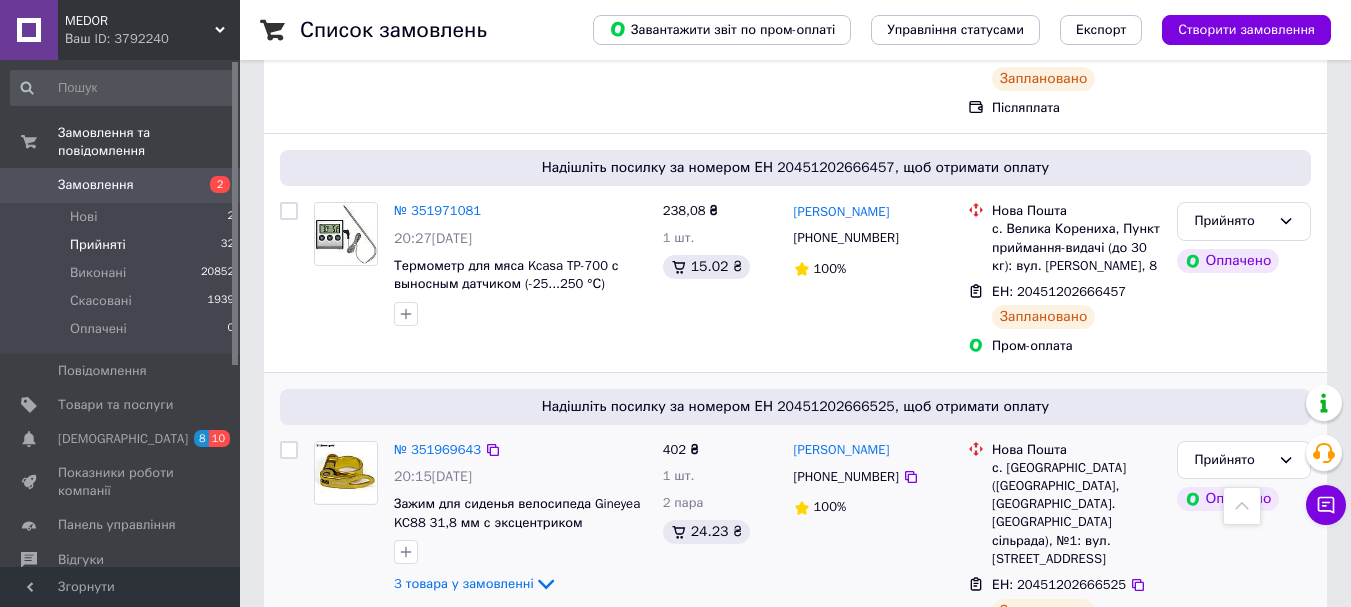 scroll, scrollTop: 6232, scrollLeft: 0, axis: vertical 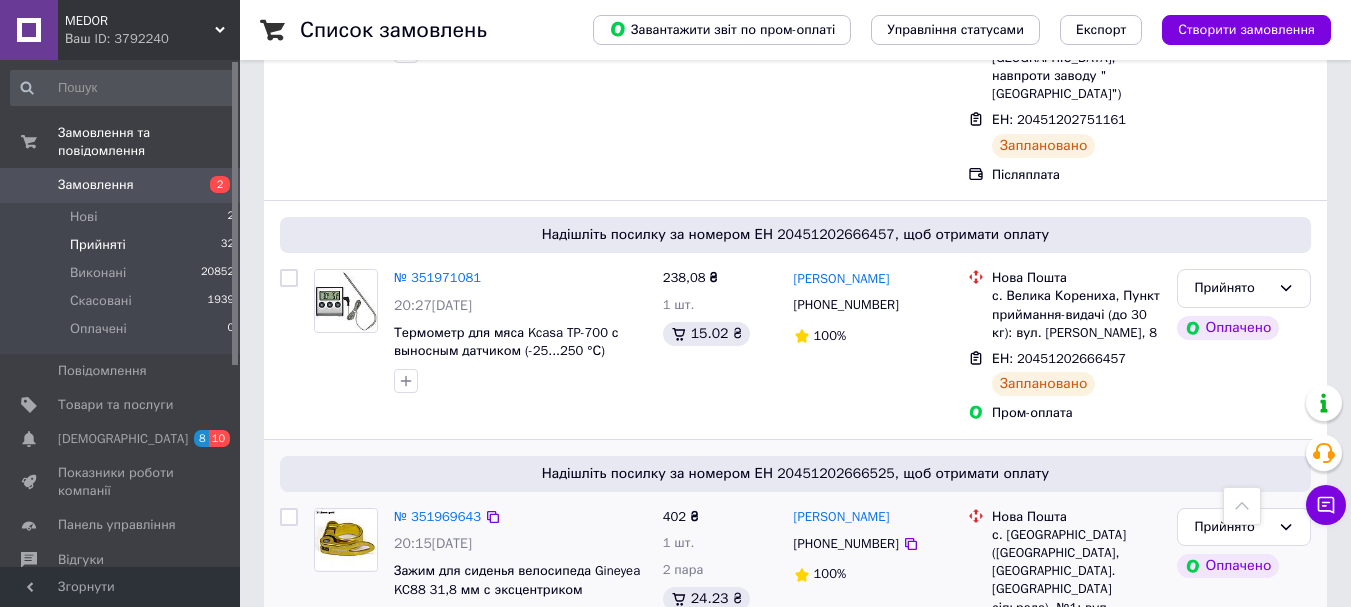 click on "3 товара у замовленні" at bounding box center (464, 650) 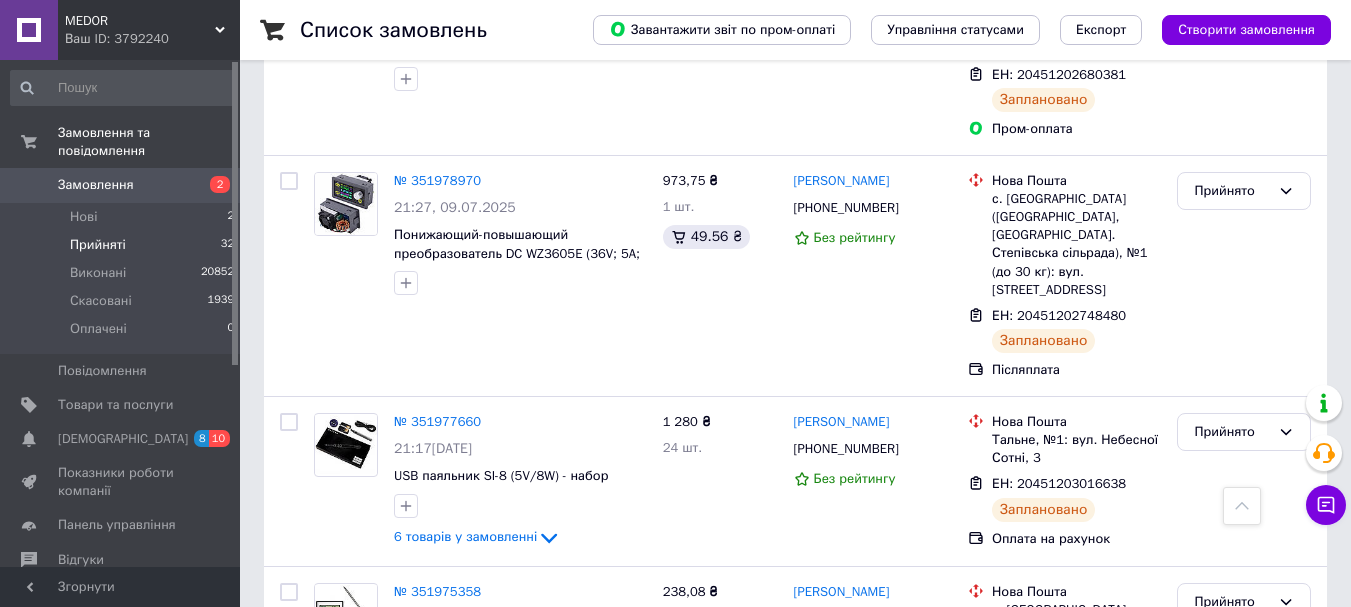 scroll, scrollTop: 5299, scrollLeft: 0, axis: vertical 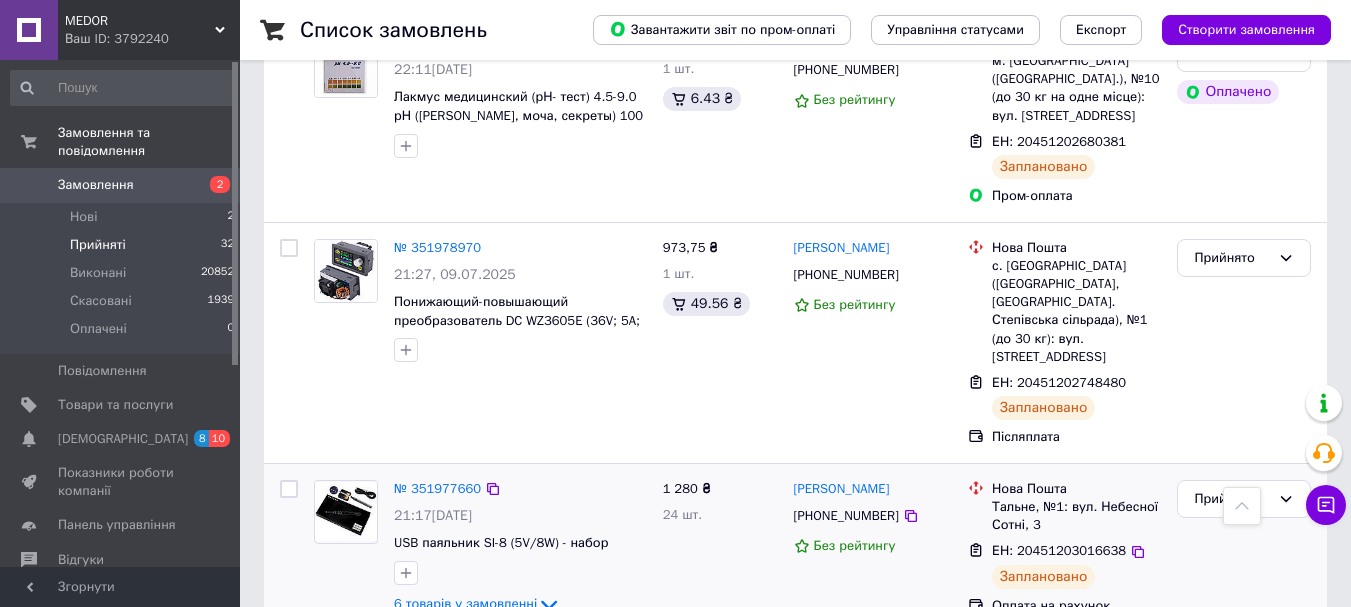 click on "6 товарів у замовленні" at bounding box center (465, 604) 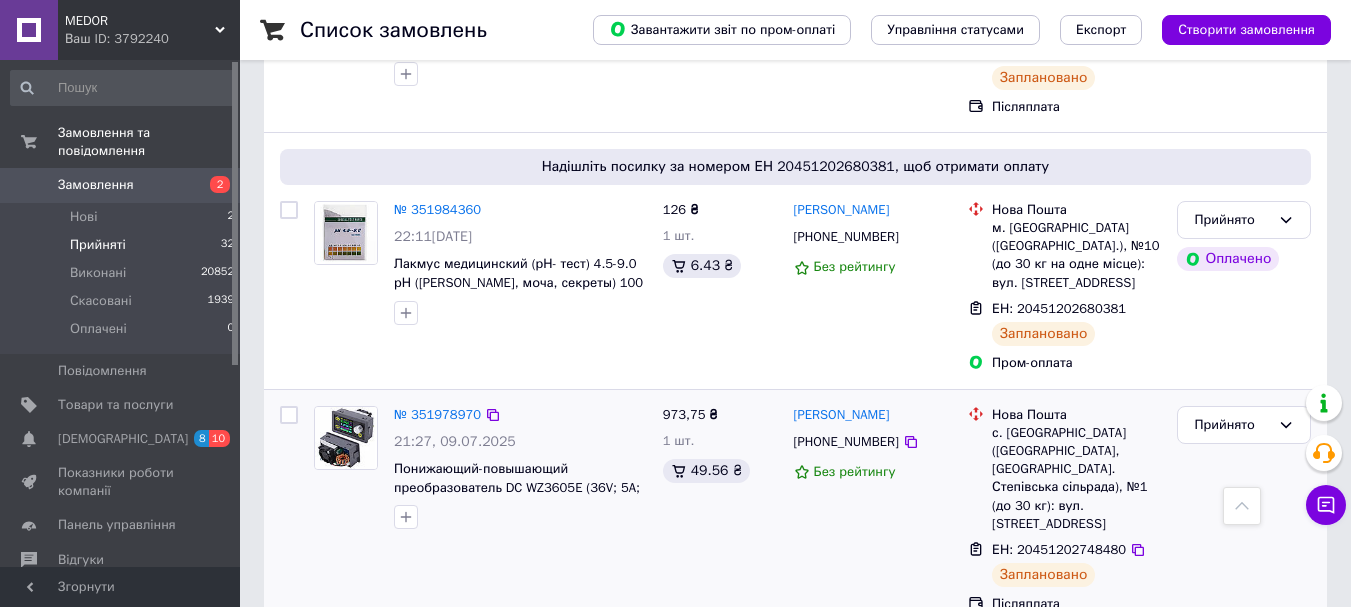 scroll, scrollTop: 5066, scrollLeft: 0, axis: vertical 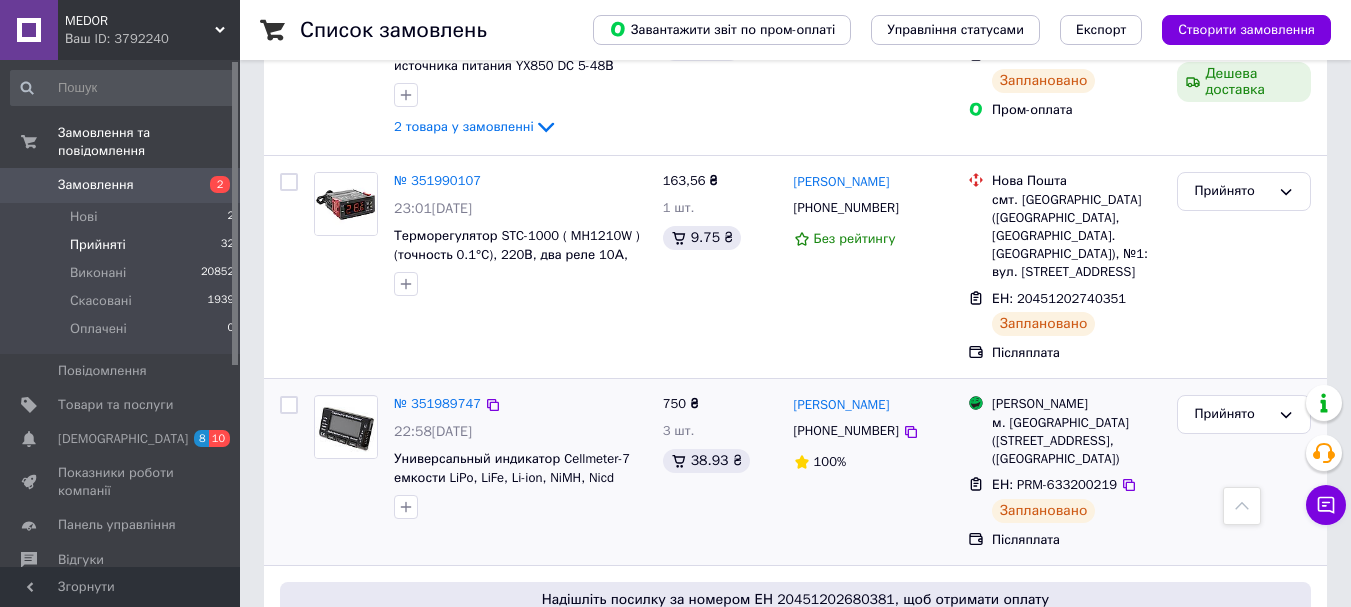 click on "№ 351989747 22:58, 09.07.2025 Универсальный индикатор Cellmeter-7 емкости LiPo, LiFe, Li-ion, NiMH, Nicd" at bounding box center (480, 472) 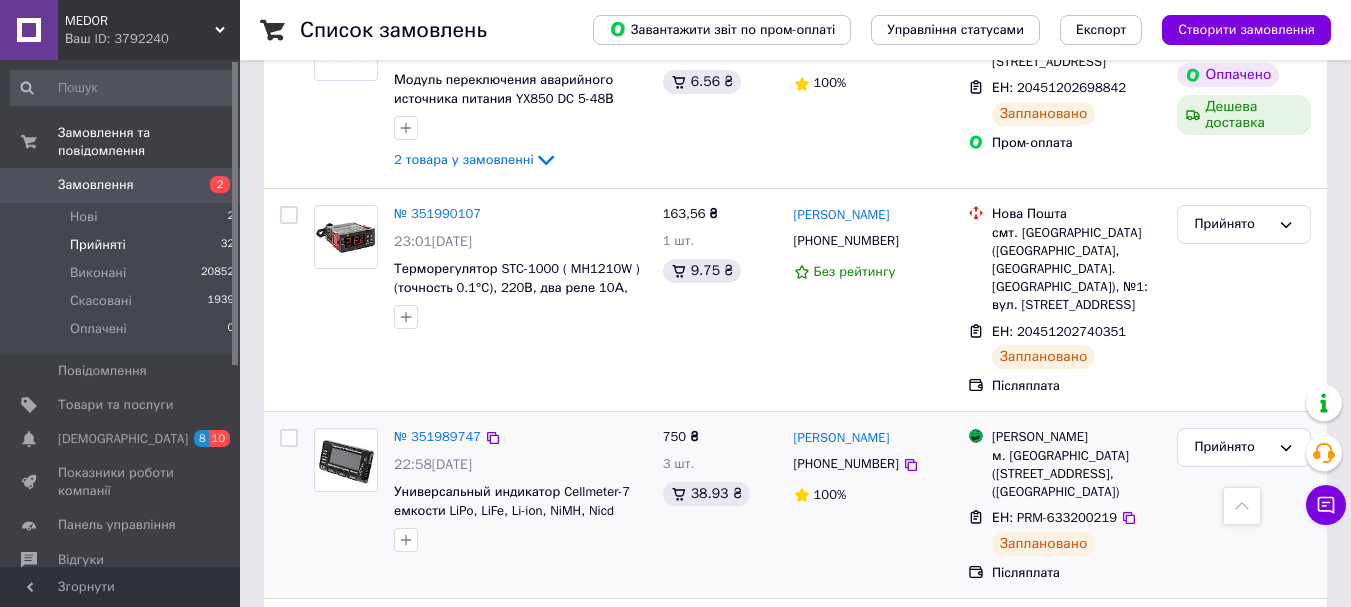 scroll, scrollTop: 4699, scrollLeft: 0, axis: vertical 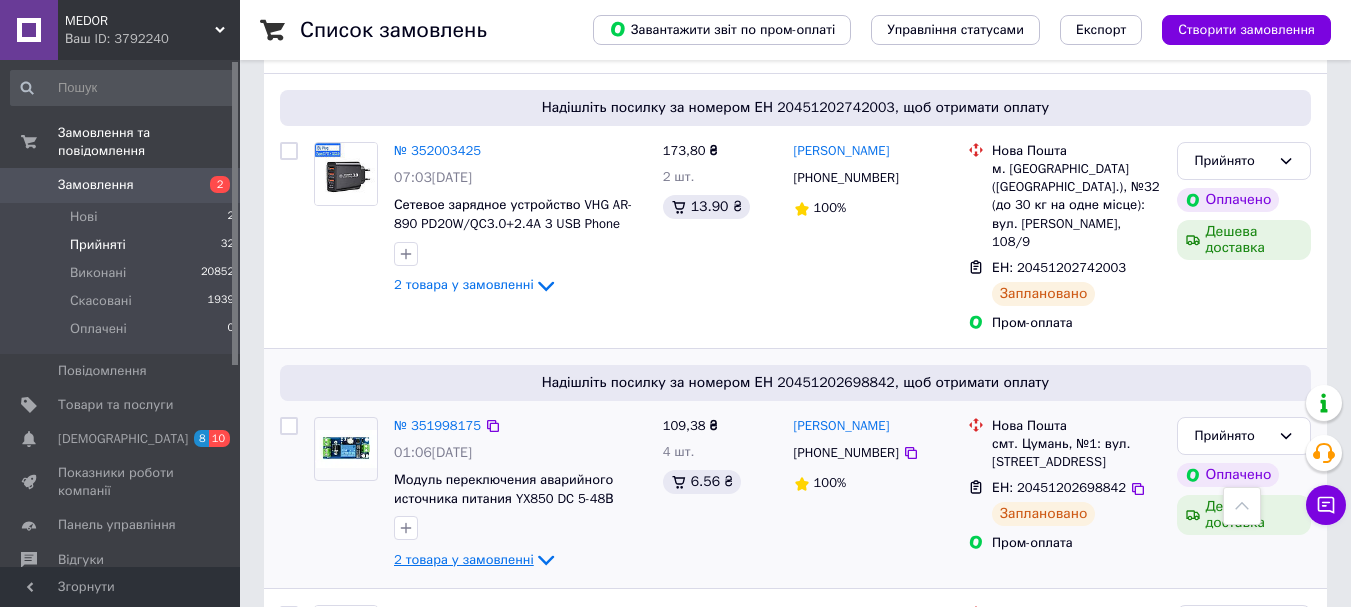 click on "2 товара у замовленні" at bounding box center (464, 559) 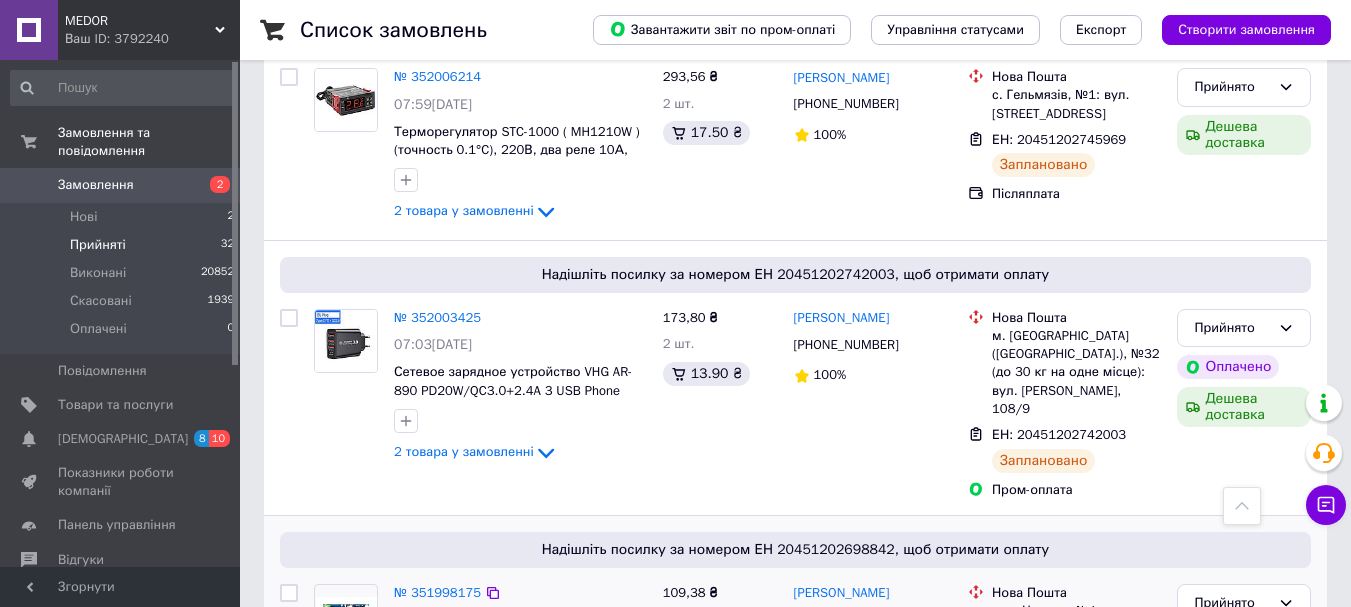 scroll, scrollTop: 4066, scrollLeft: 0, axis: vertical 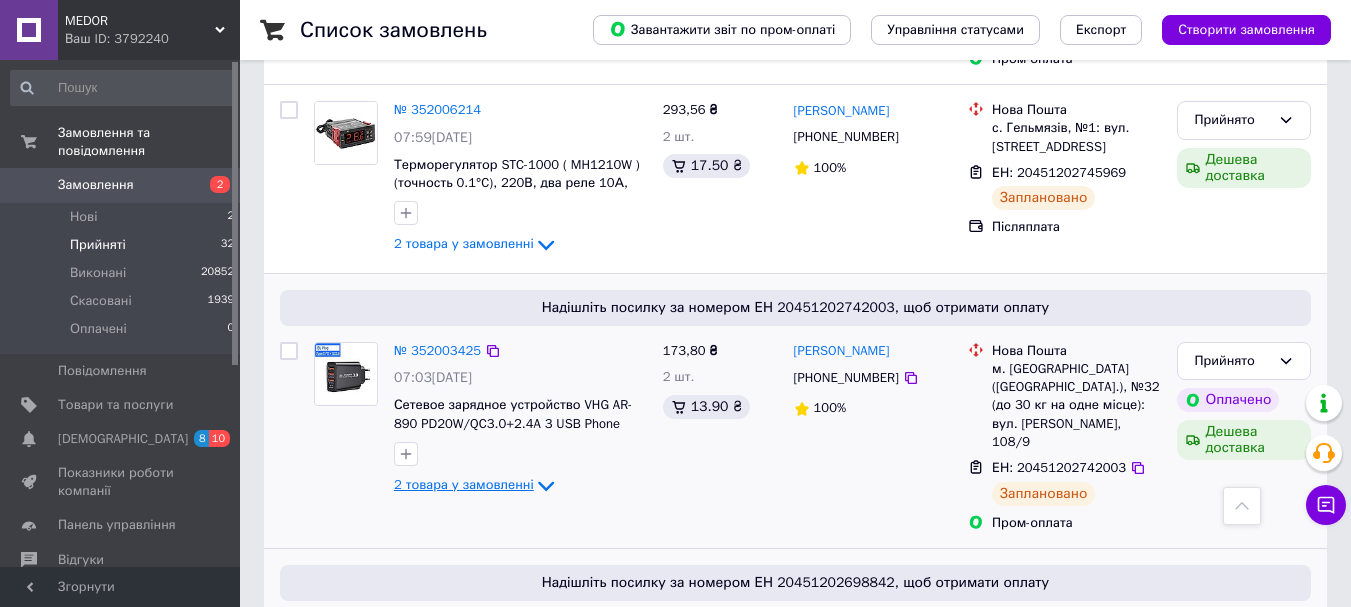 click on "2 товара у замовленні" at bounding box center [464, 484] 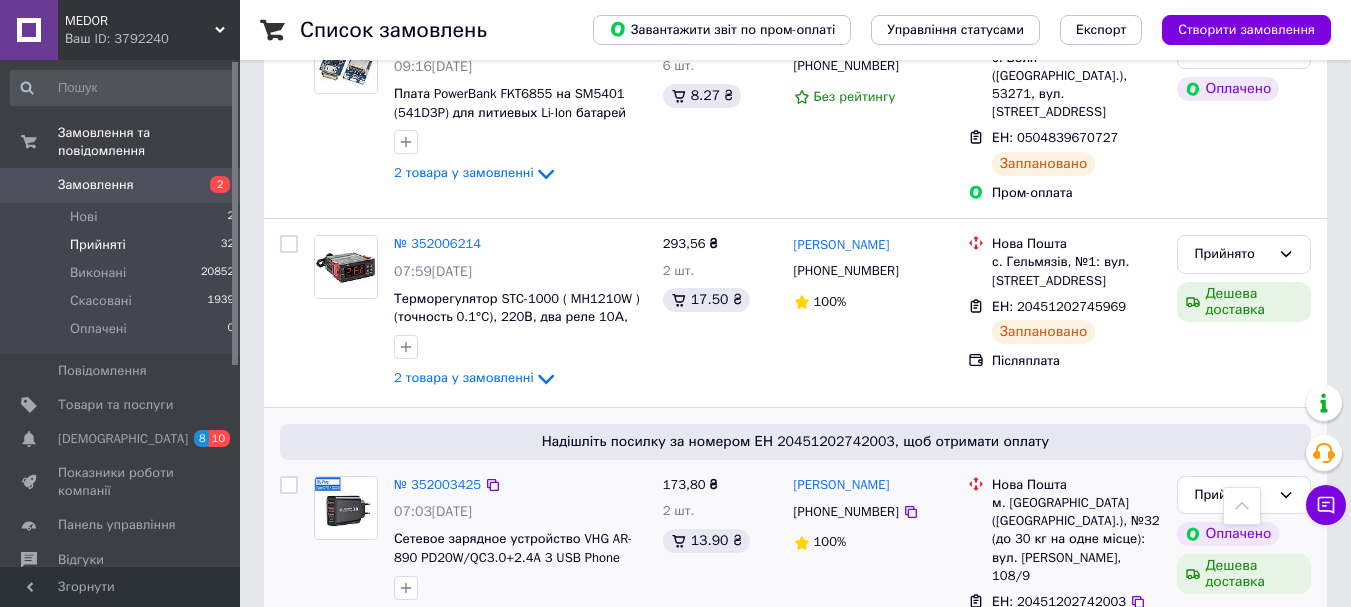 scroll, scrollTop: 3899, scrollLeft: 0, axis: vertical 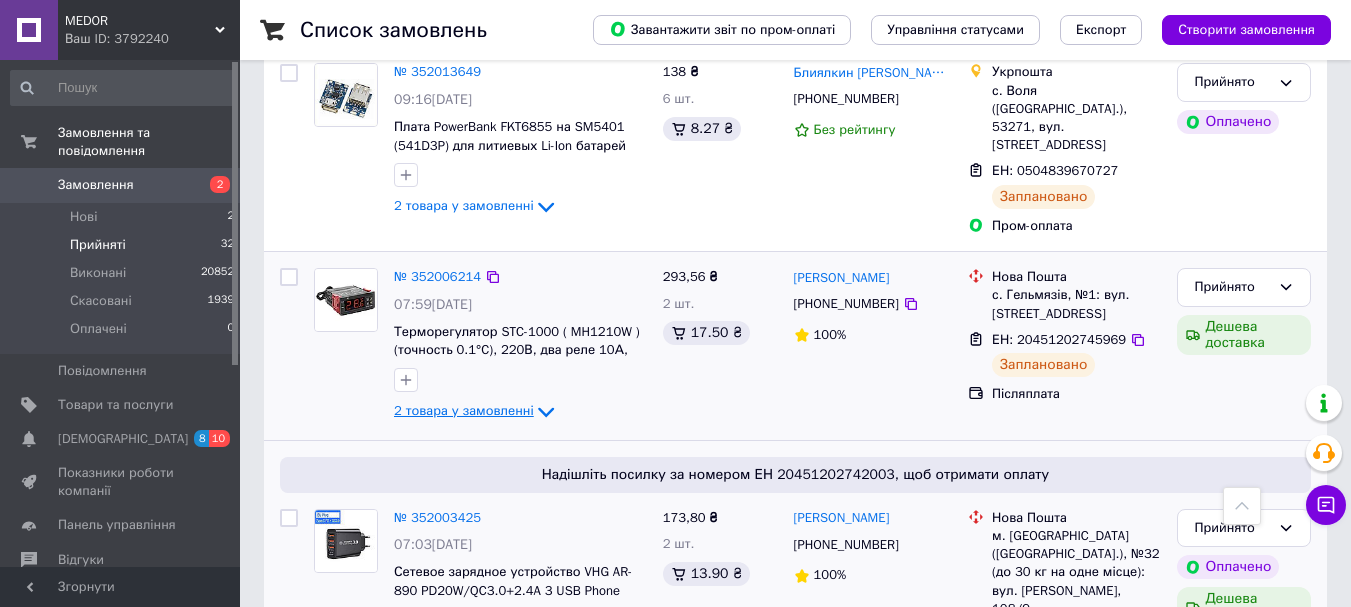 click on "2 товара у замовленні" at bounding box center [464, 411] 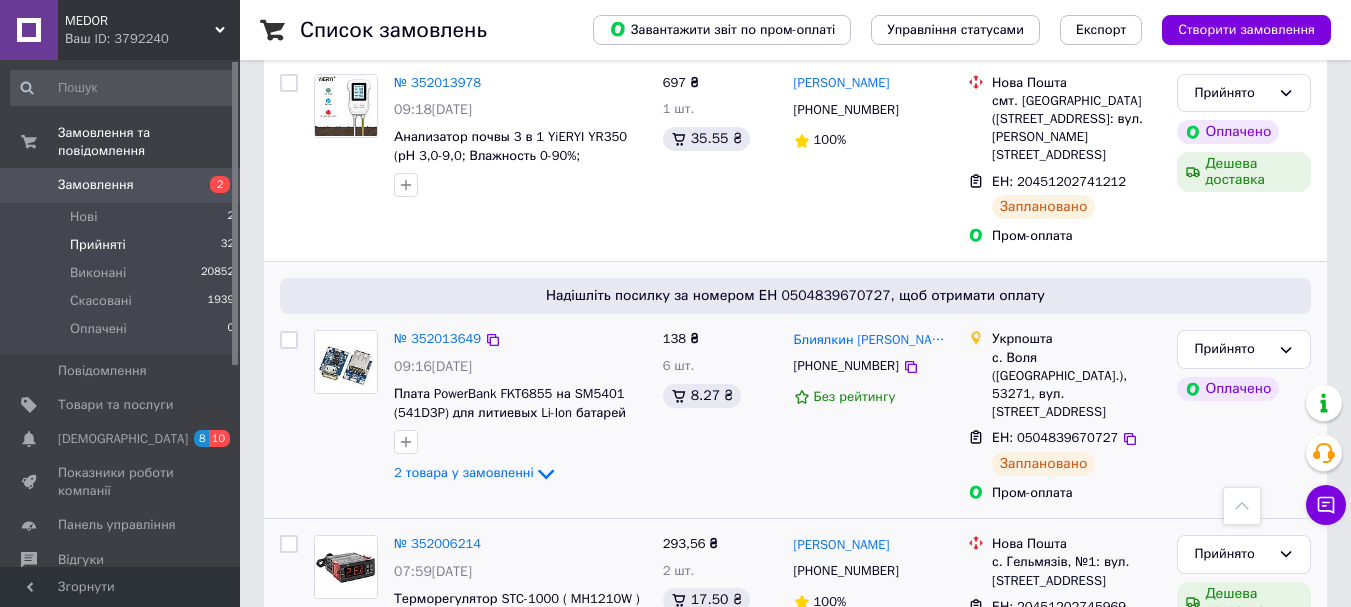 scroll, scrollTop: 3566, scrollLeft: 0, axis: vertical 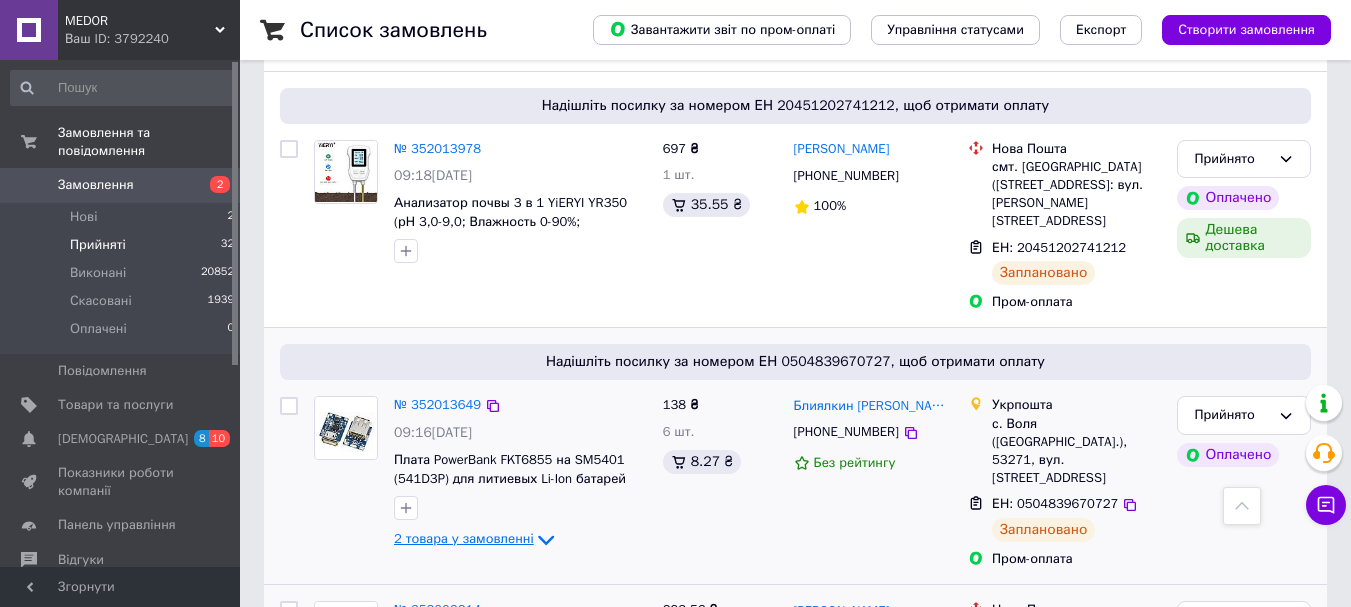 click on "2 товара у замовленні" at bounding box center [464, 539] 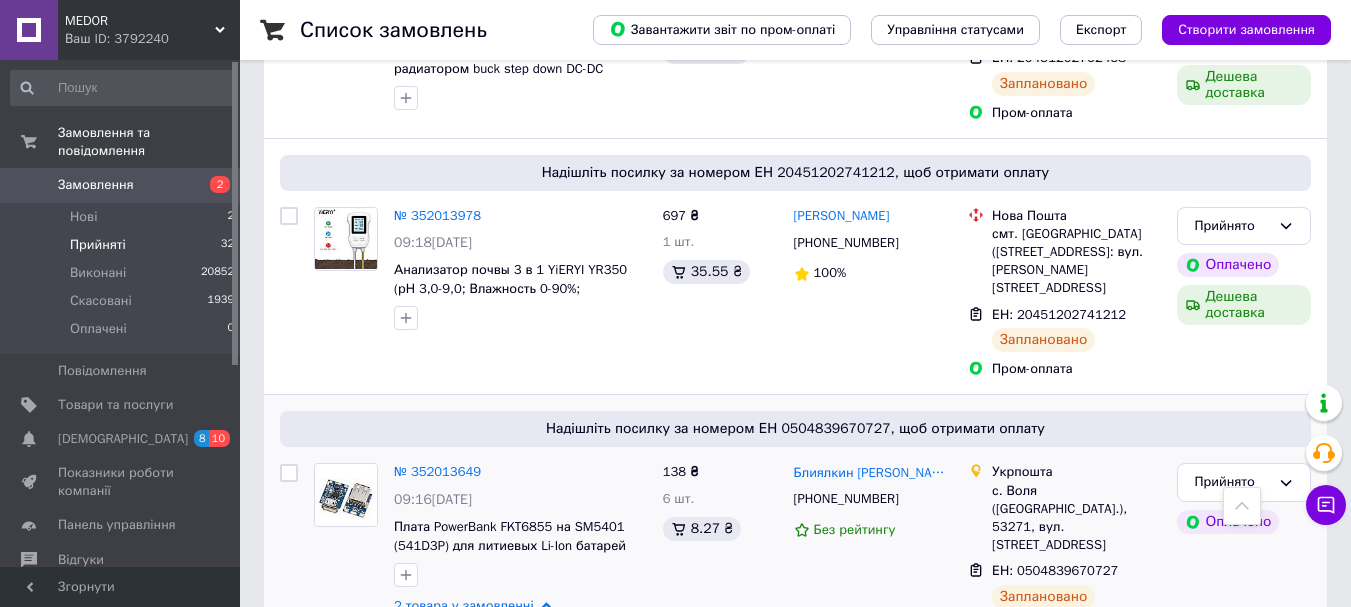 scroll, scrollTop: 3432, scrollLeft: 0, axis: vertical 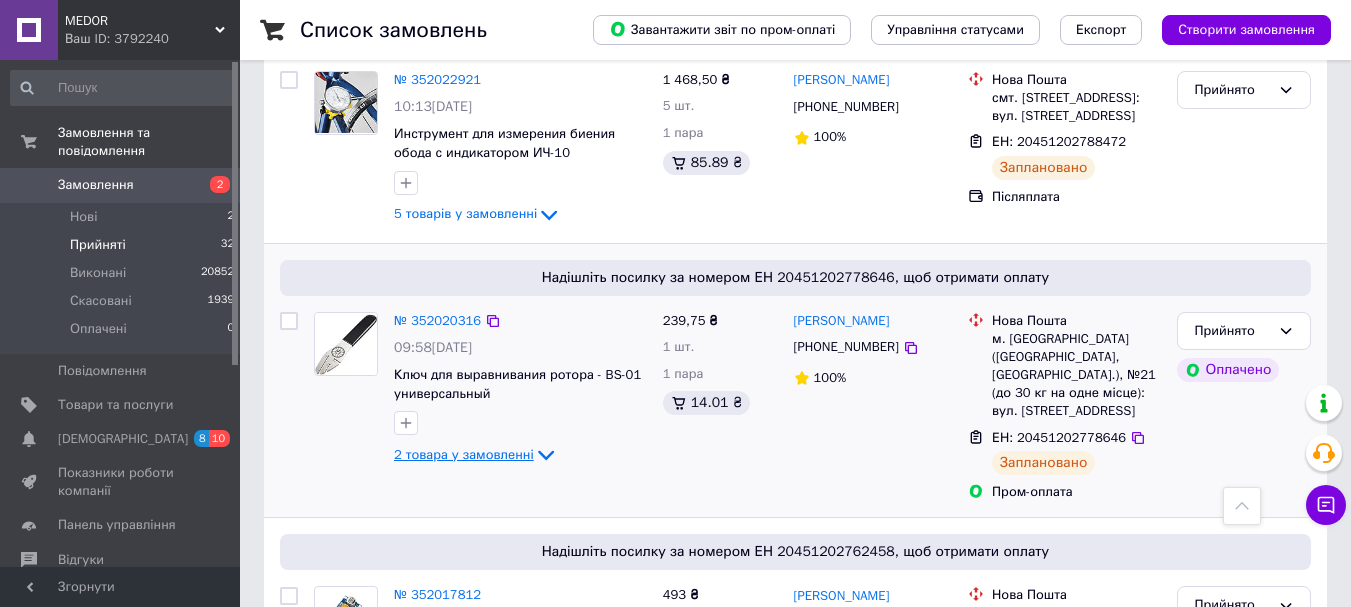 click on "2 товара у замовленні" at bounding box center [464, 454] 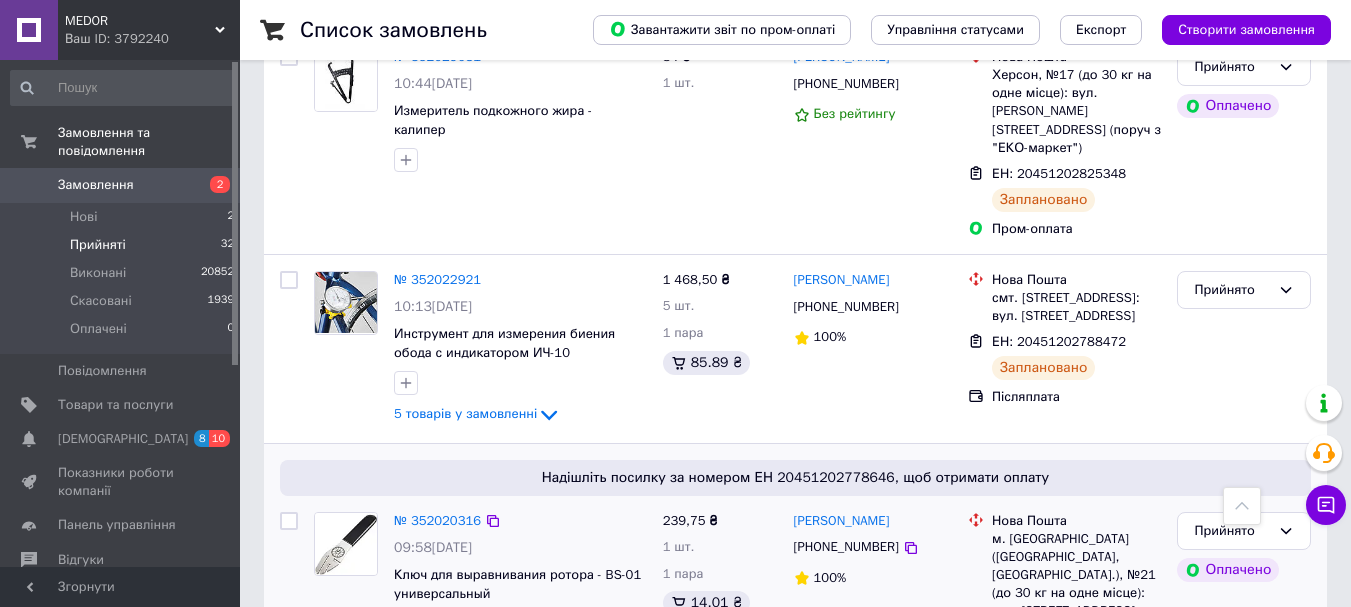scroll, scrollTop: 2666, scrollLeft: 0, axis: vertical 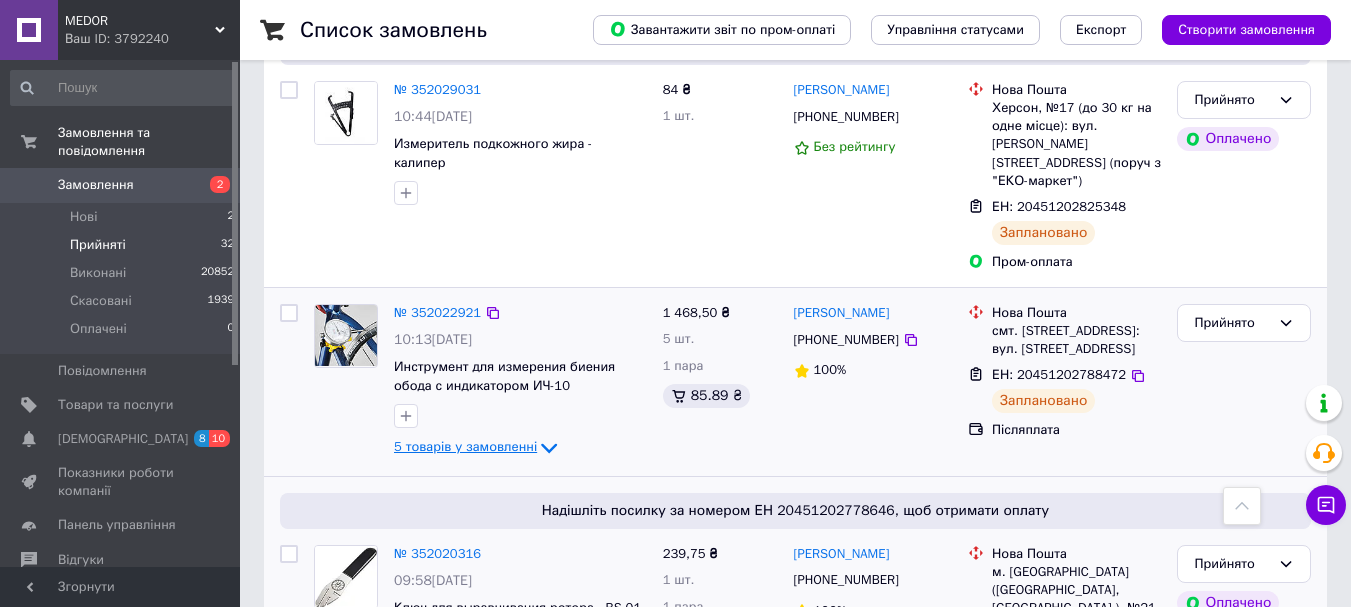 click on "5 товарів у замовленні" at bounding box center [465, 446] 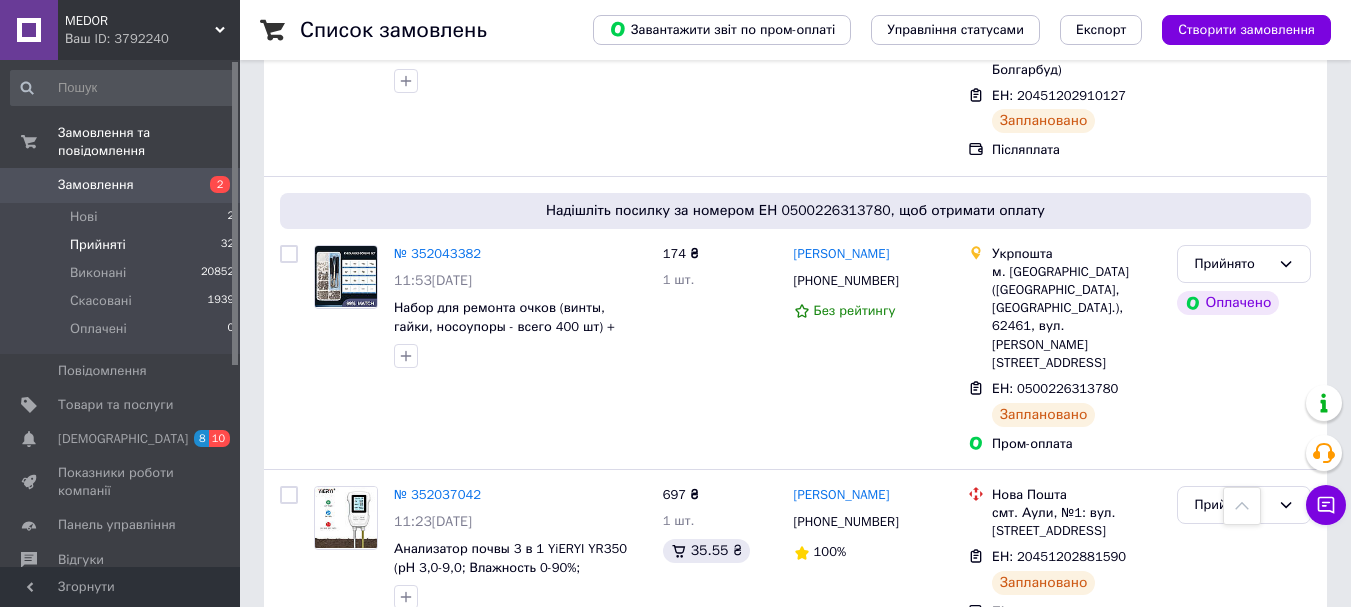 scroll, scrollTop: 1732, scrollLeft: 0, axis: vertical 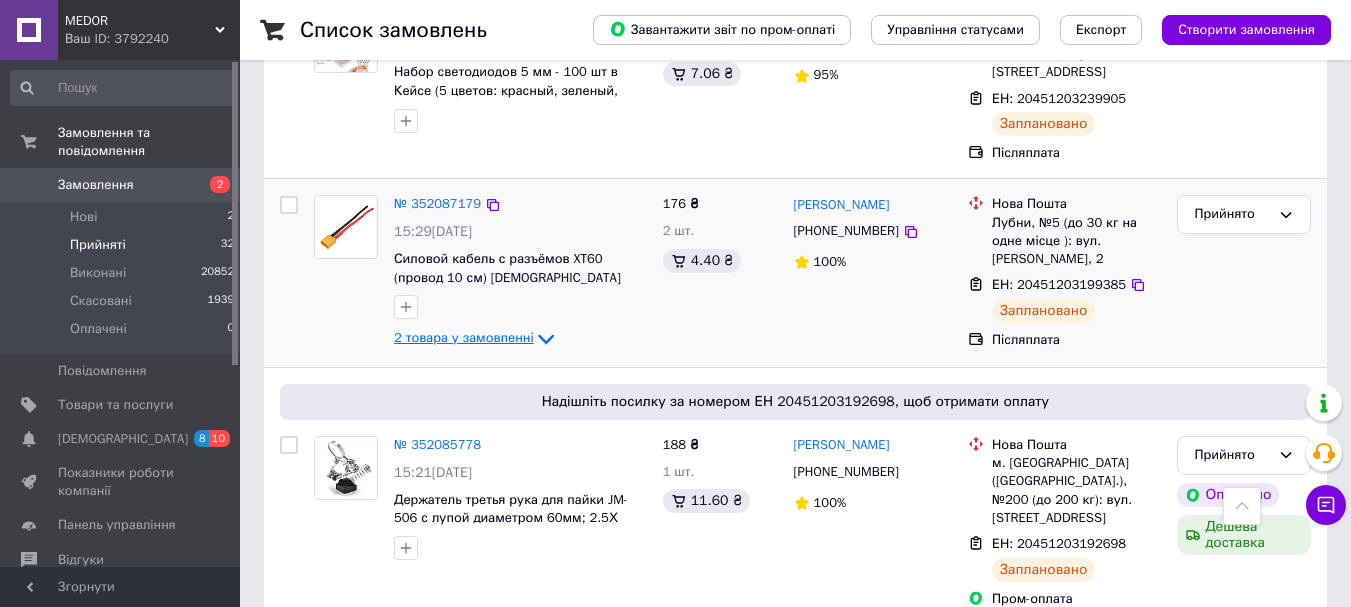 click on "2 товара у замовленні" at bounding box center (464, 338) 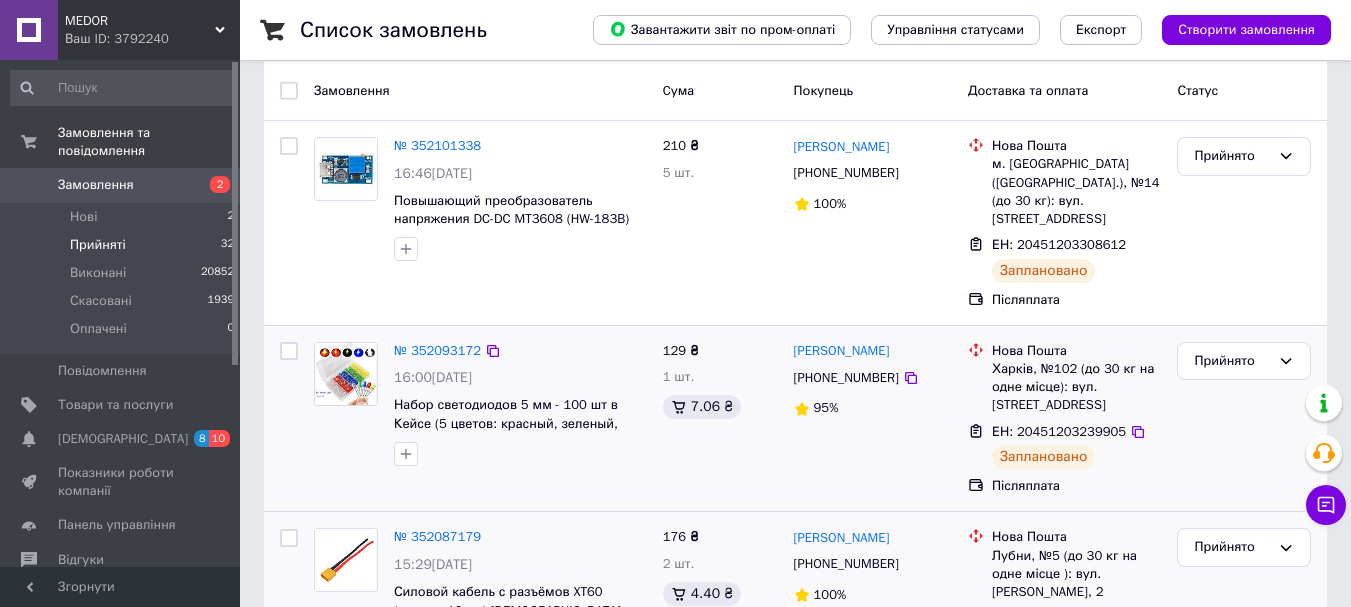 scroll, scrollTop: 132, scrollLeft: 0, axis: vertical 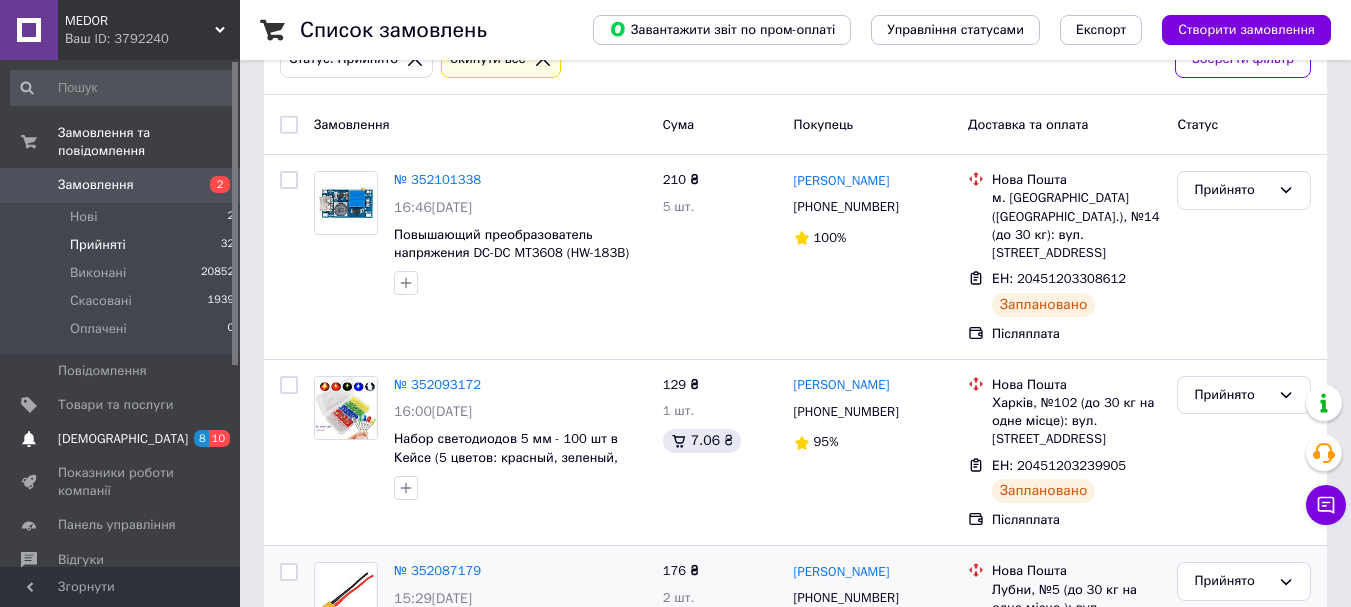 click on "[DEMOGRAPHIC_DATA]" at bounding box center [123, 439] 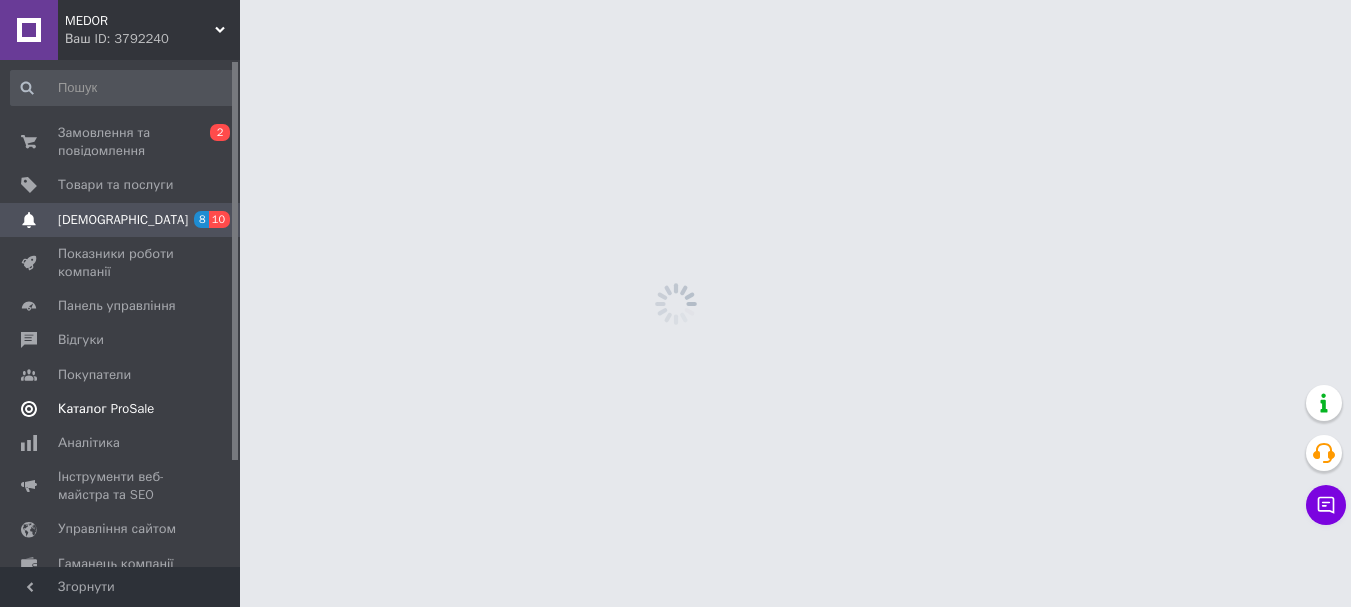 scroll, scrollTop: 0, scrollLeft: 0, axis: both 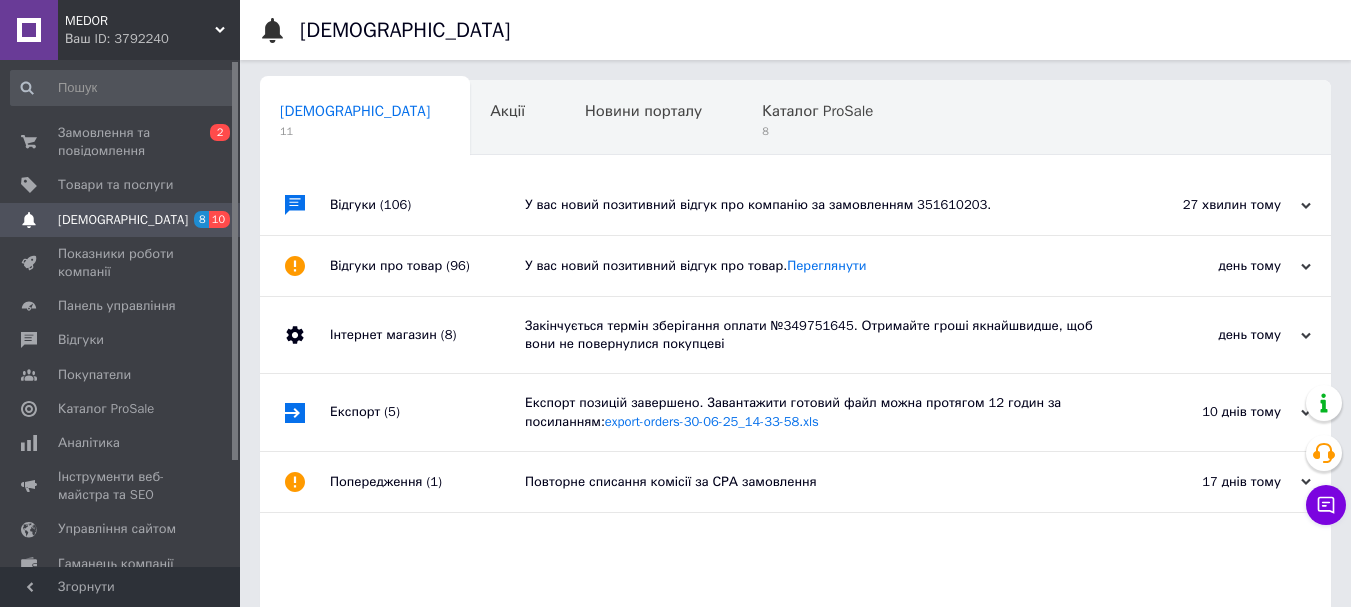 click on "У вас новий позитивний відгук про компанію за замовленням 351610203." at bounding box center (818, 205) 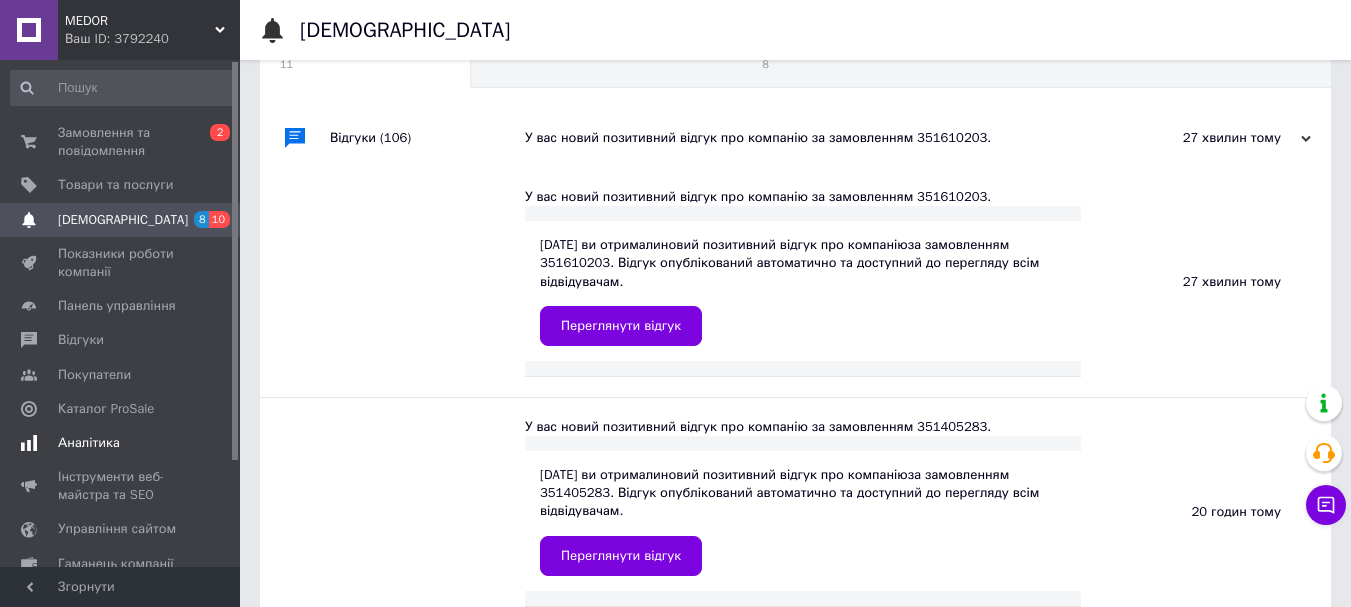 scroll, scrollTop: 0, scrollLeft: 0, axis: both 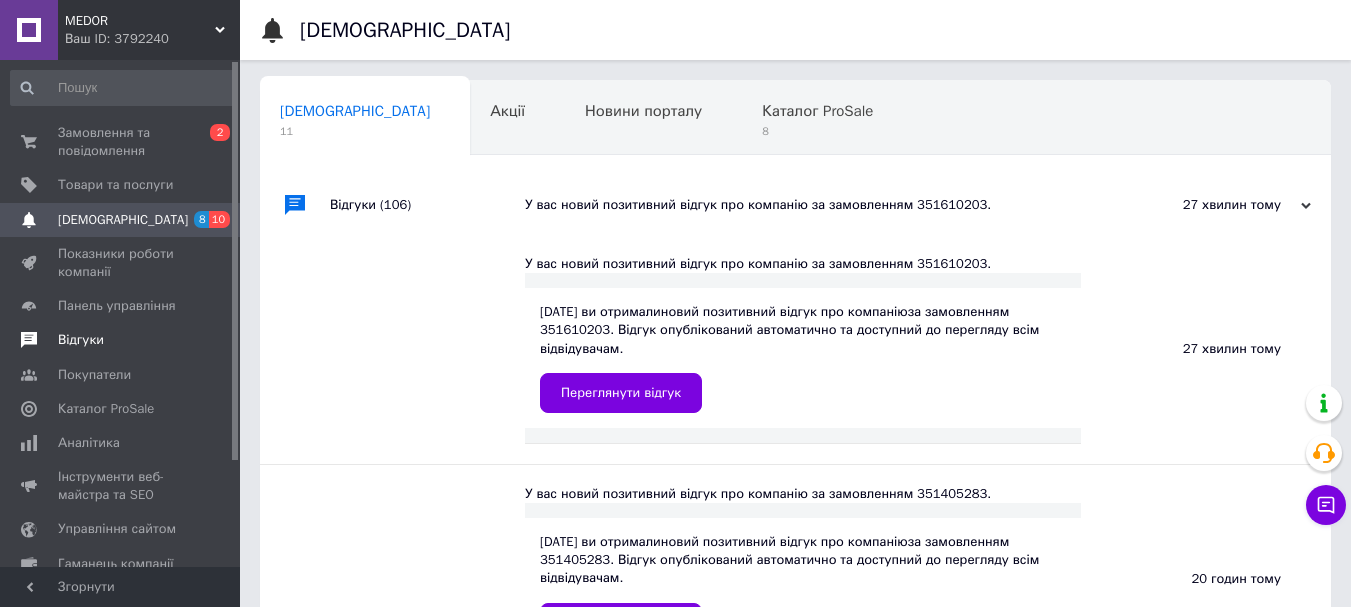 click on "Відгуки" at bounding box center (81, 340) 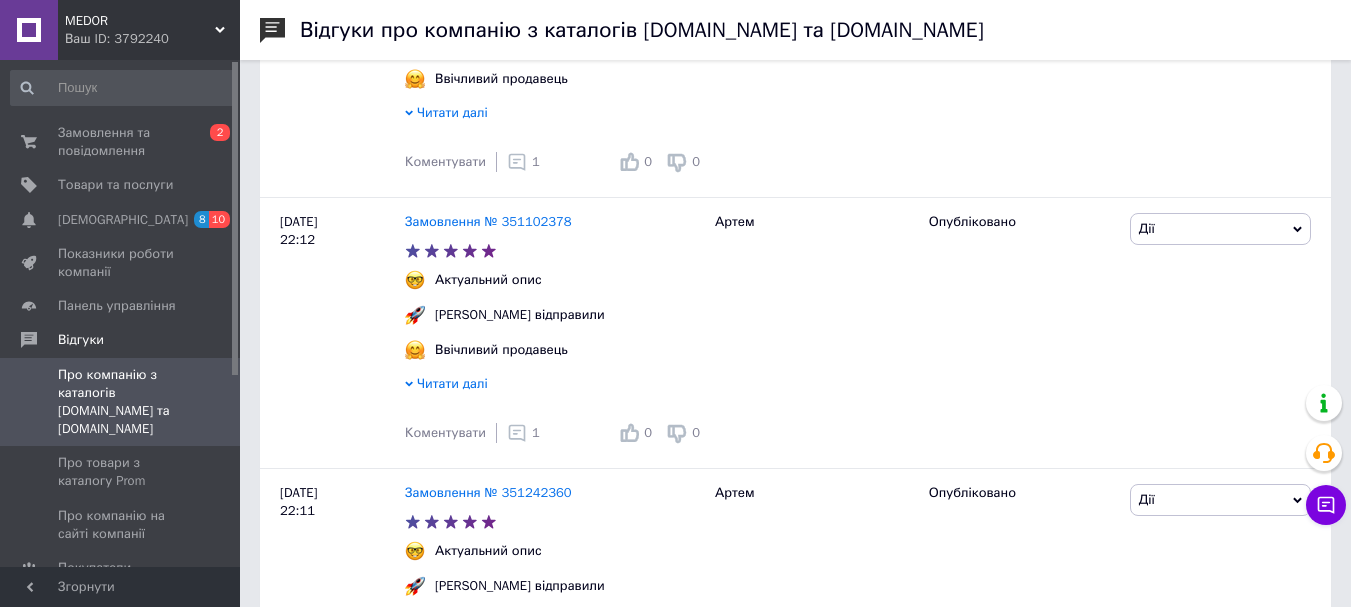 scroll, scrollTop: 3367, scrollLeft: 0, axis: vertical 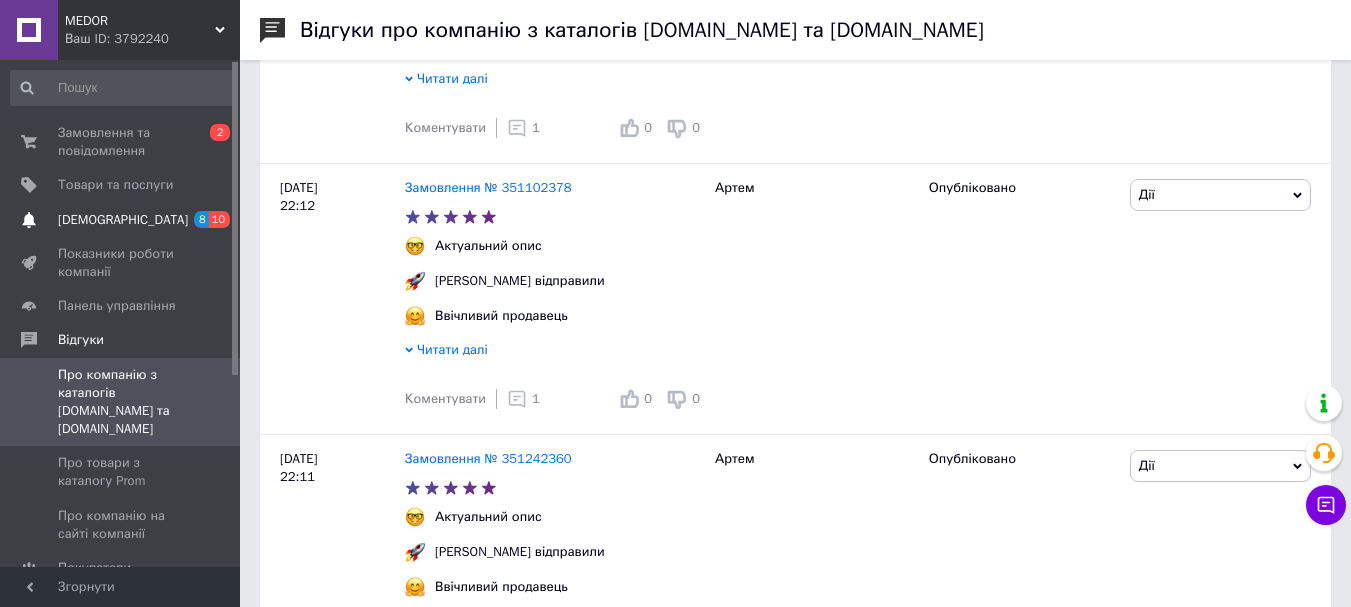 click on "[DEMOGRAPHIC_DATA]" at bounding box center (123, 220) 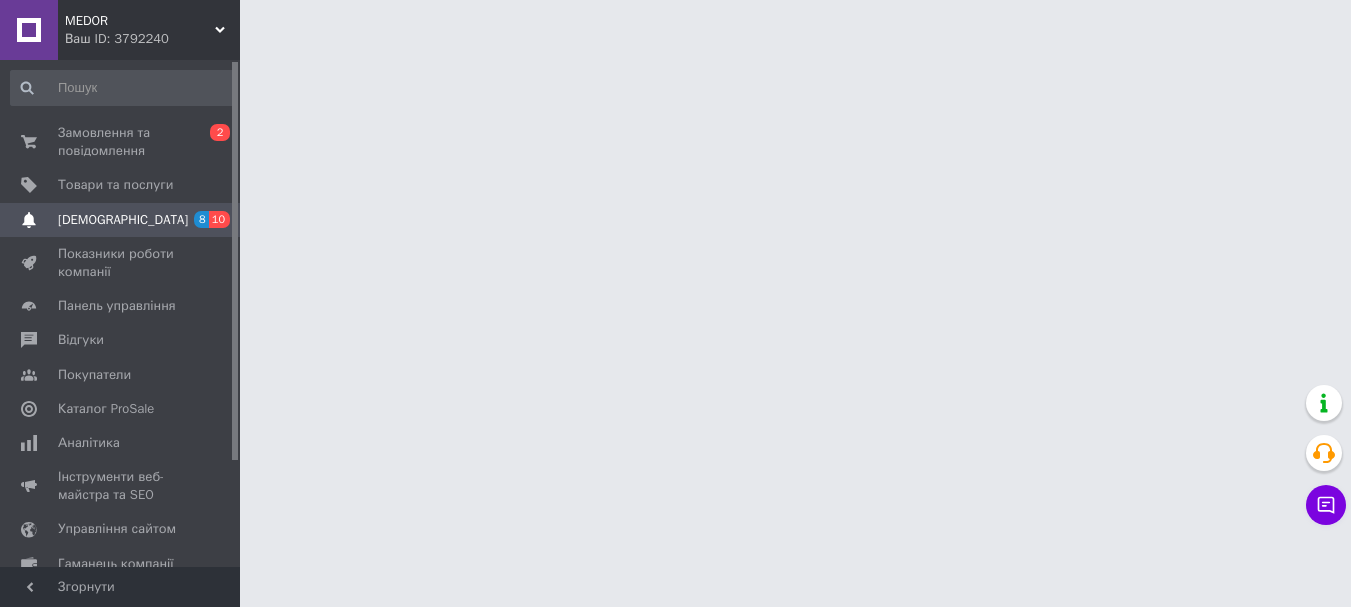scroll, scrollTop: 0, scrollLeft: 0, axis: both 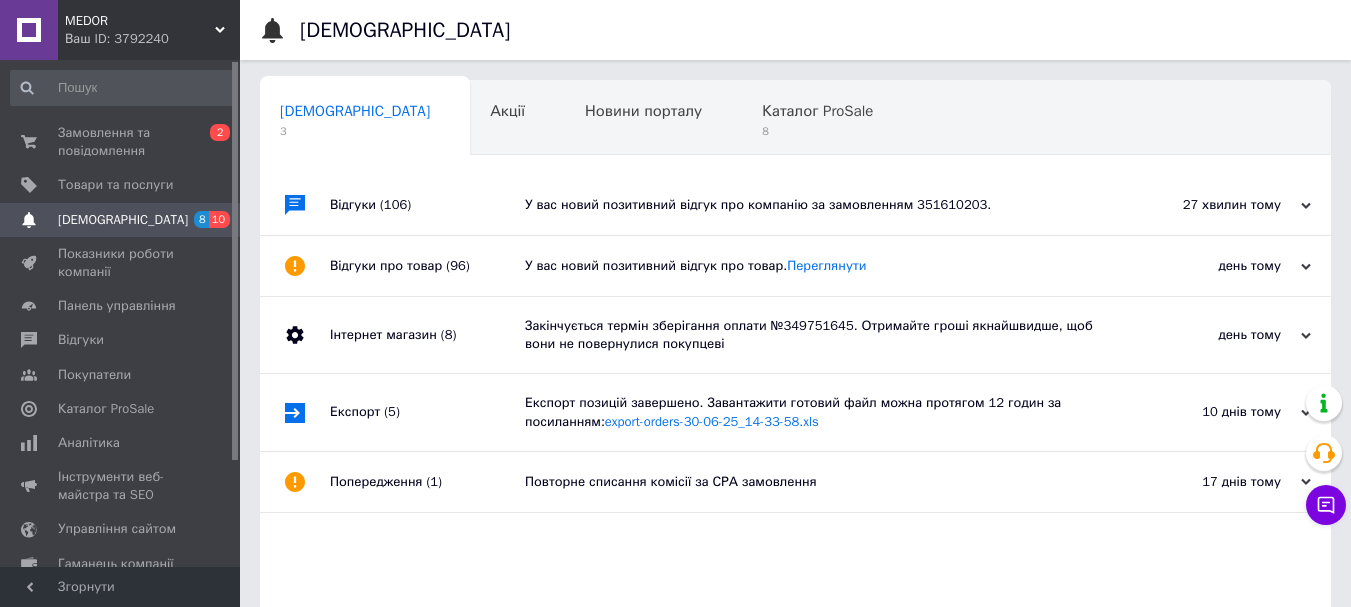 click on "У вас новий позитивний відгук про товар.  Переглянути" at bounding box center [818, 266] 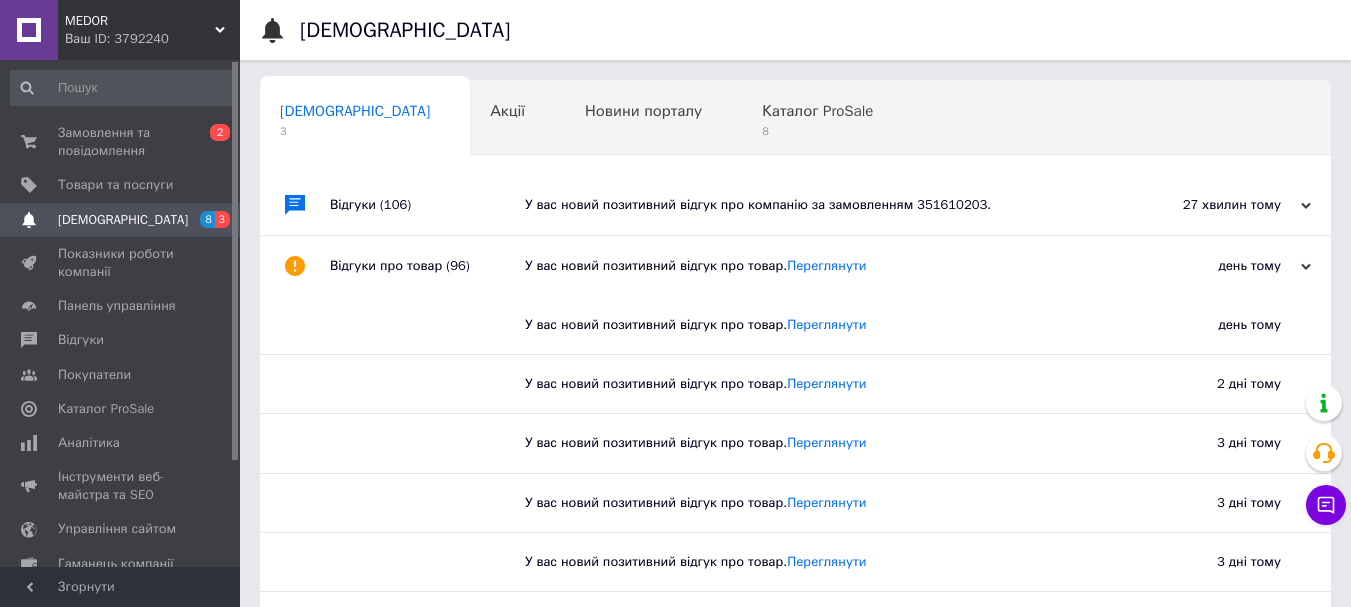 click on "У вас новий позитивний відгук про товар.  Переглянути" at bounding box center (818, 266) 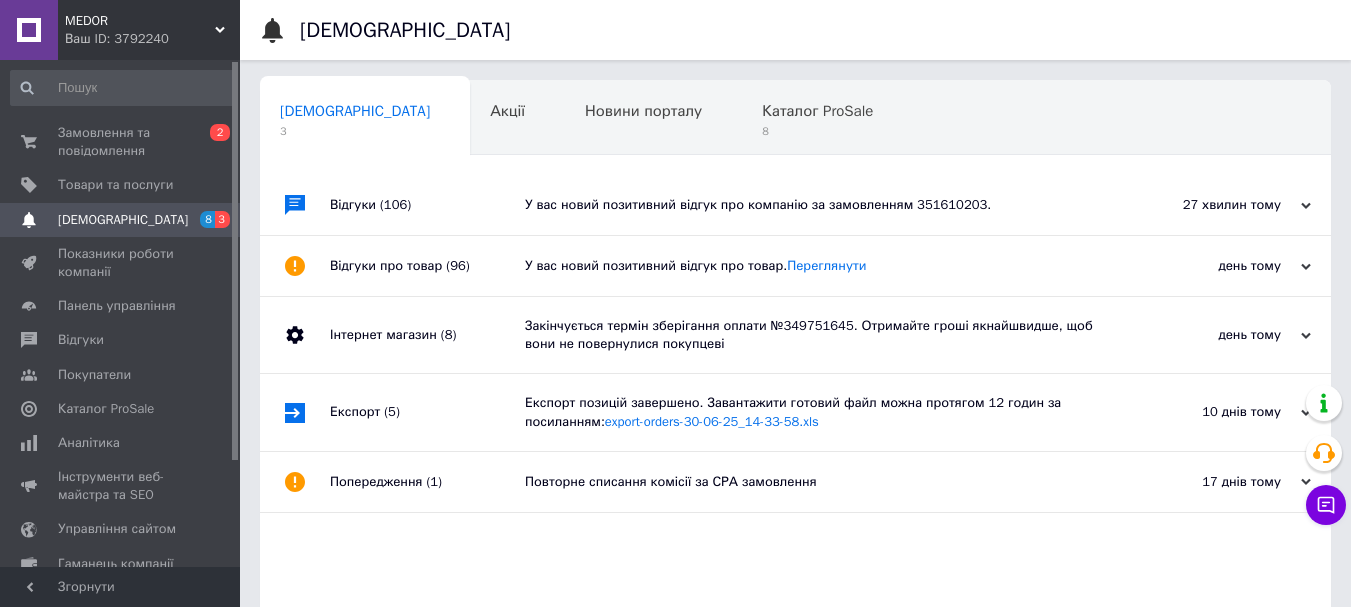 click on "У вас новий позитивний відгук про компанію за замовленням 351610203." at bounding box center (818, 205) 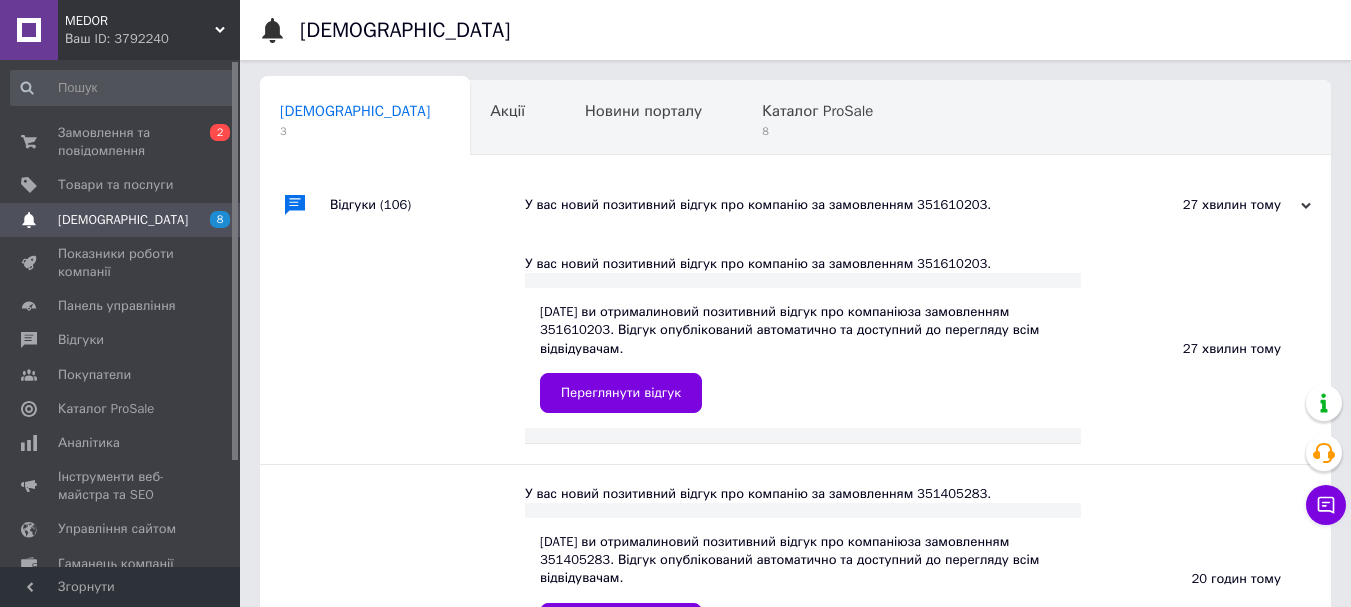 click on "У вас новий позитивний відгук про компанію за замовленням 351610203." at bounding box center [818, 205] 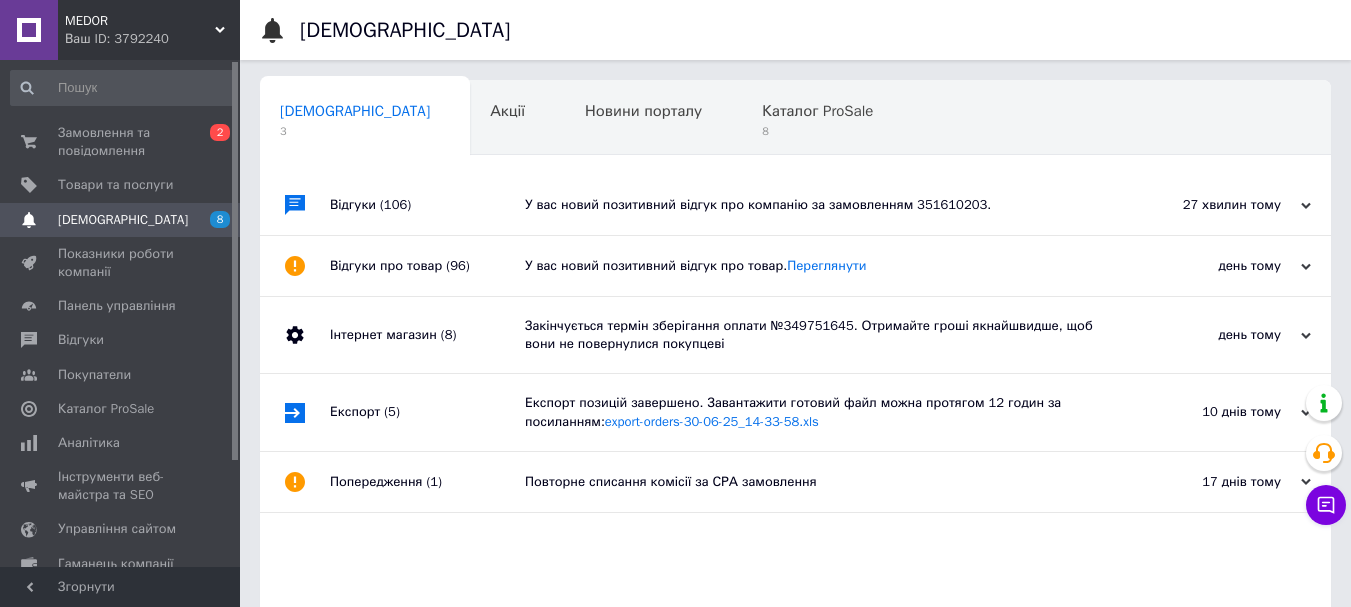 click on "Закінчується термін зберігання оплати №349751645. Отримайте гроші якнайшвидше, щоб вони не повернулися покупцеві" at bounding box center (818, 335) 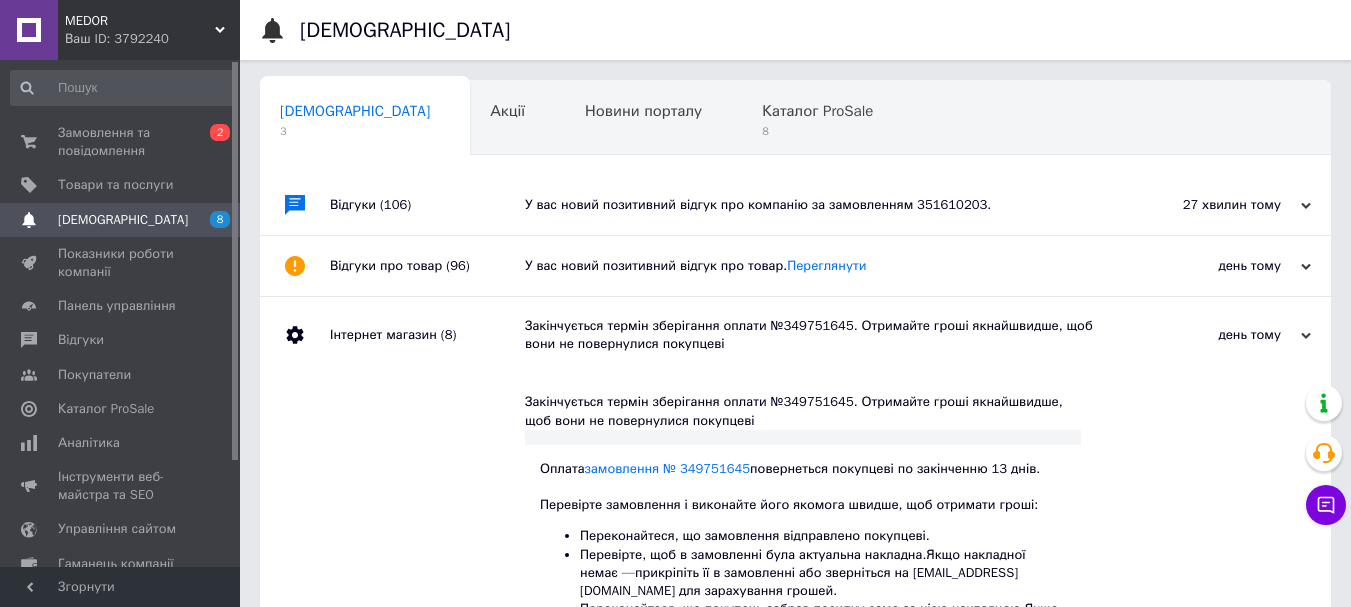 click on "Закінчується термін зберігання оплати №349751645. Отримайте гроші якнайшвидше, щоб вони не повернулися покупцеві" at bounding box center [818, 335] 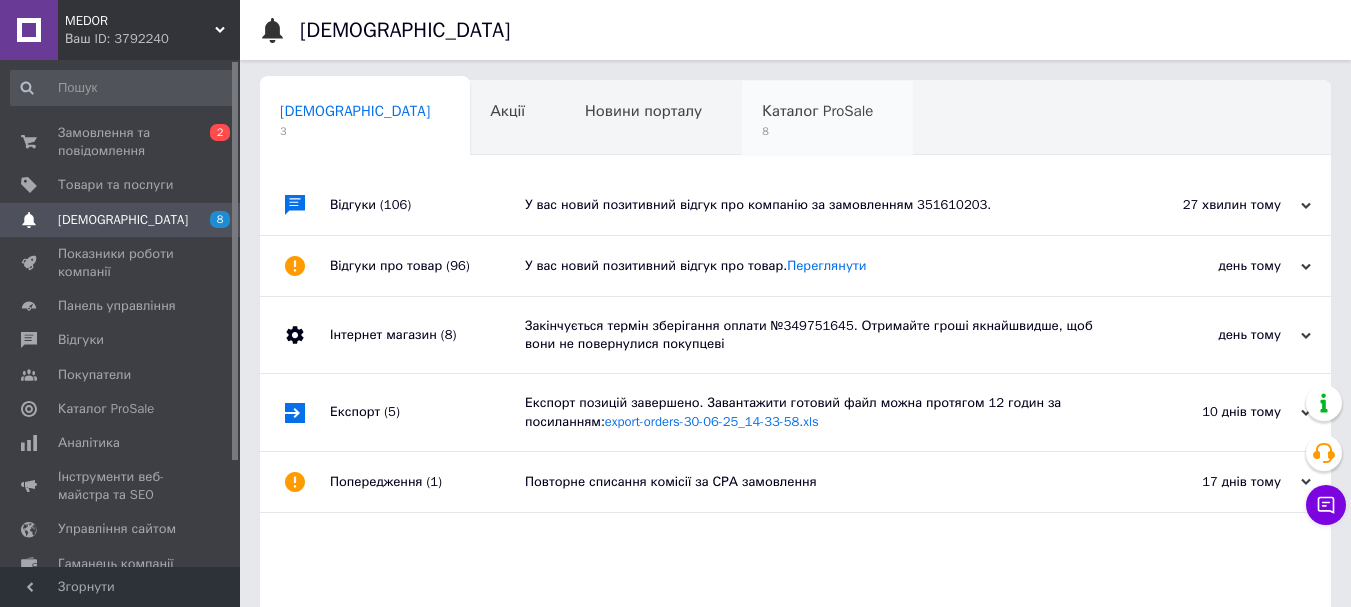 click on "8" at bounding box center [817, 131] 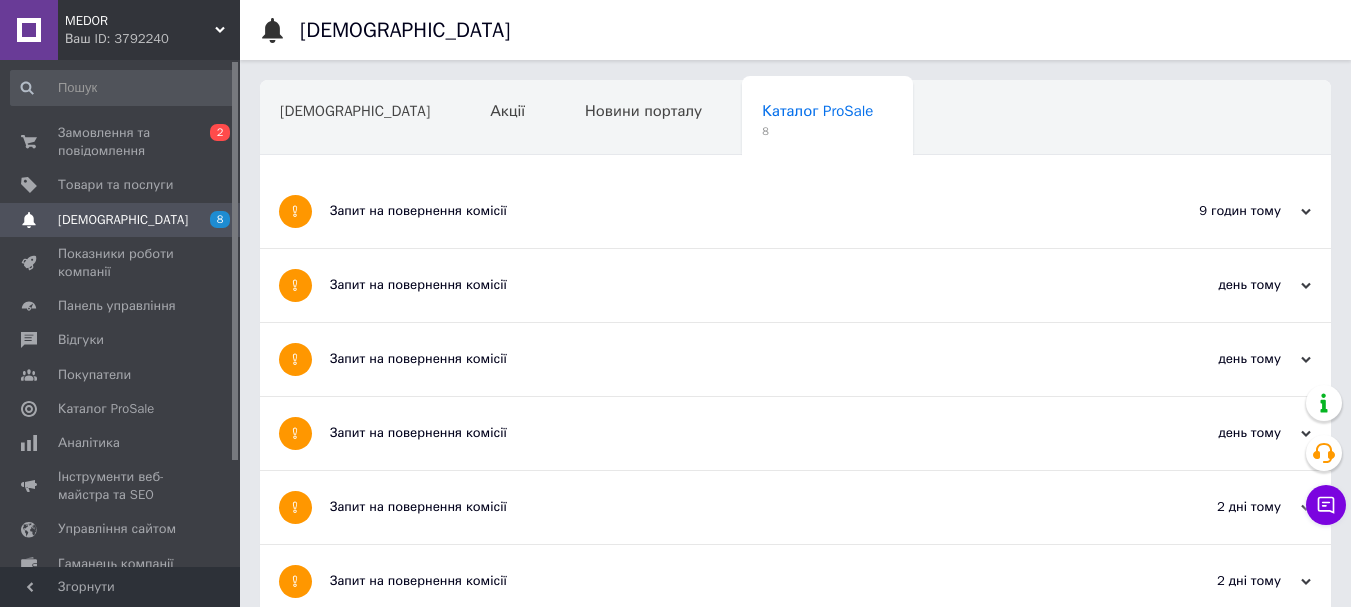 click on "Запит на повернення комісії" at bounding box center [720, 211] 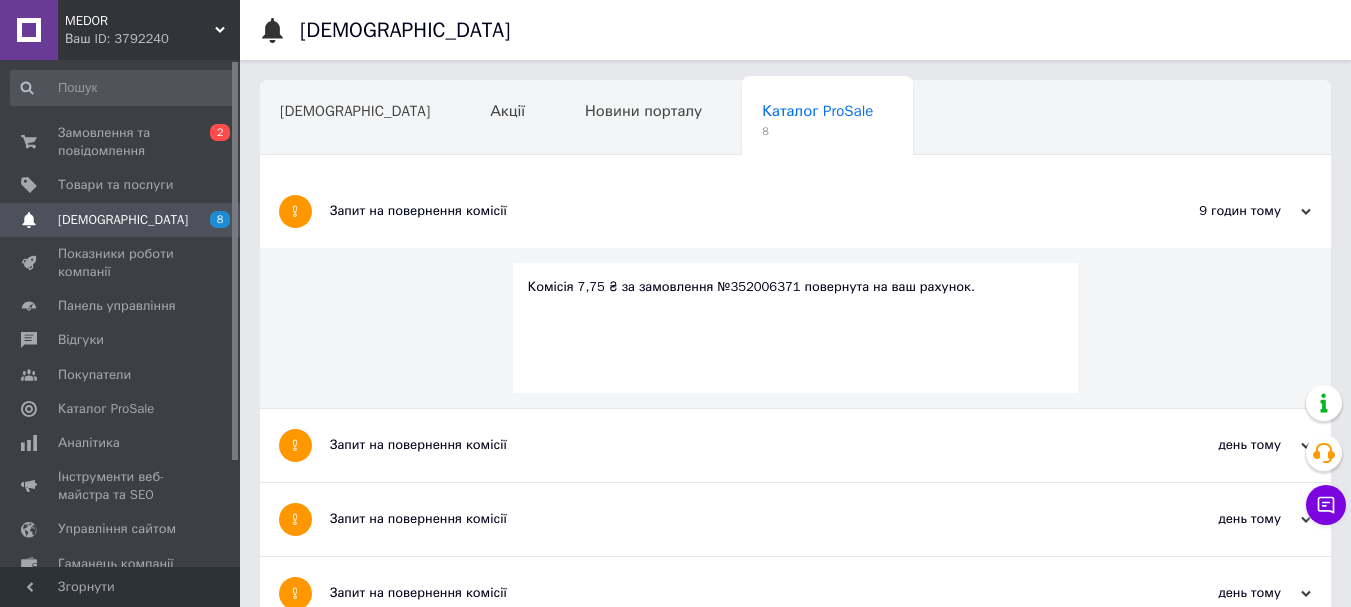 click on "Запит на повернення комісії" at bounding box center (720, 211) 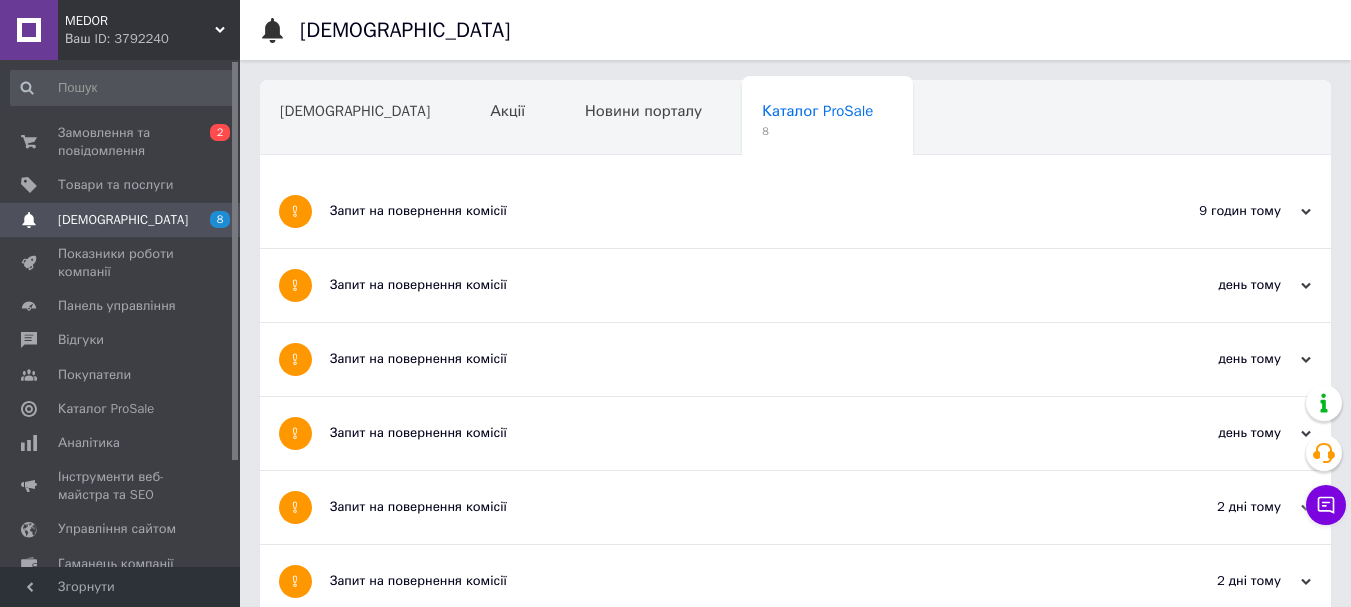 click on "Запит на повернення комісії" at bounding box center [720, 285] 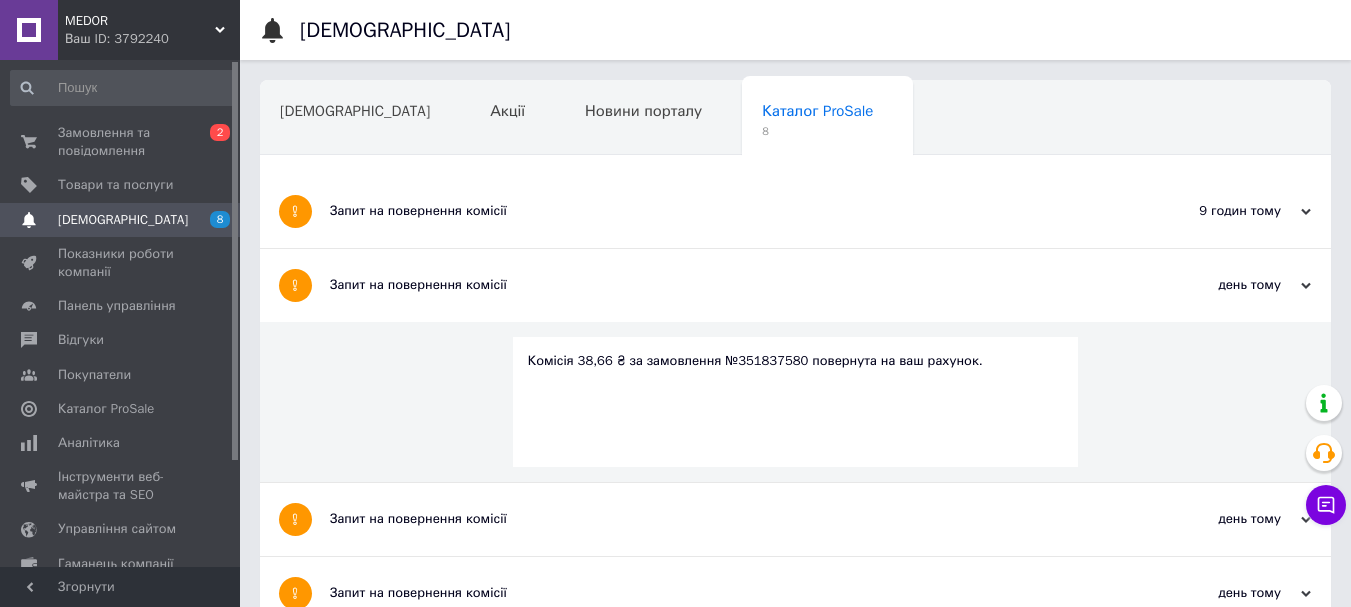 click on "Запит на повернення комісії" at bounding box center (720, 285) 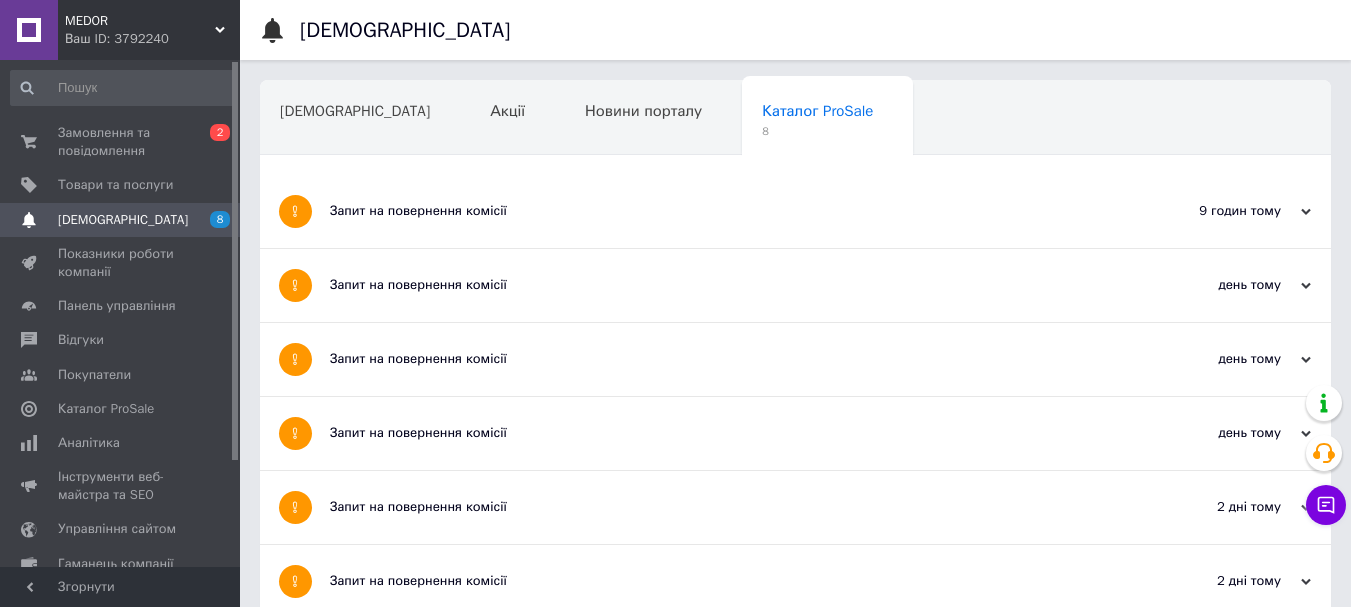 click on "Запит на повернення комісії" at bounding box center [720, 359] 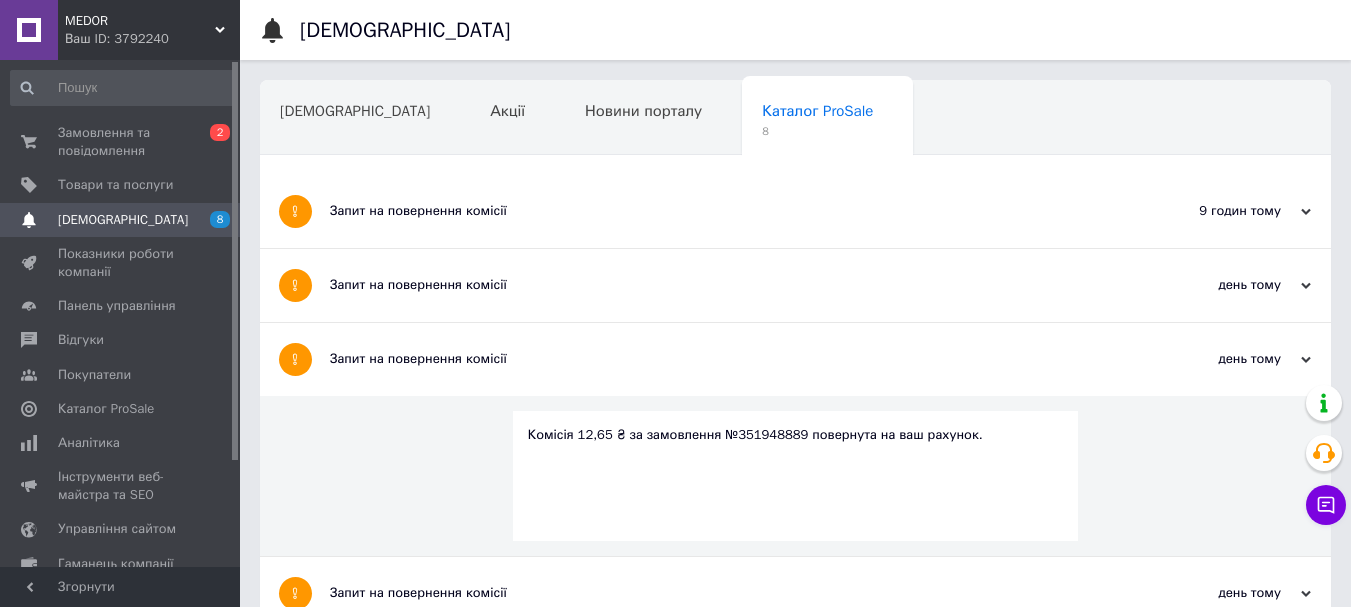 click on "Запит на повернення комісії" at bounding box center (720, 359) 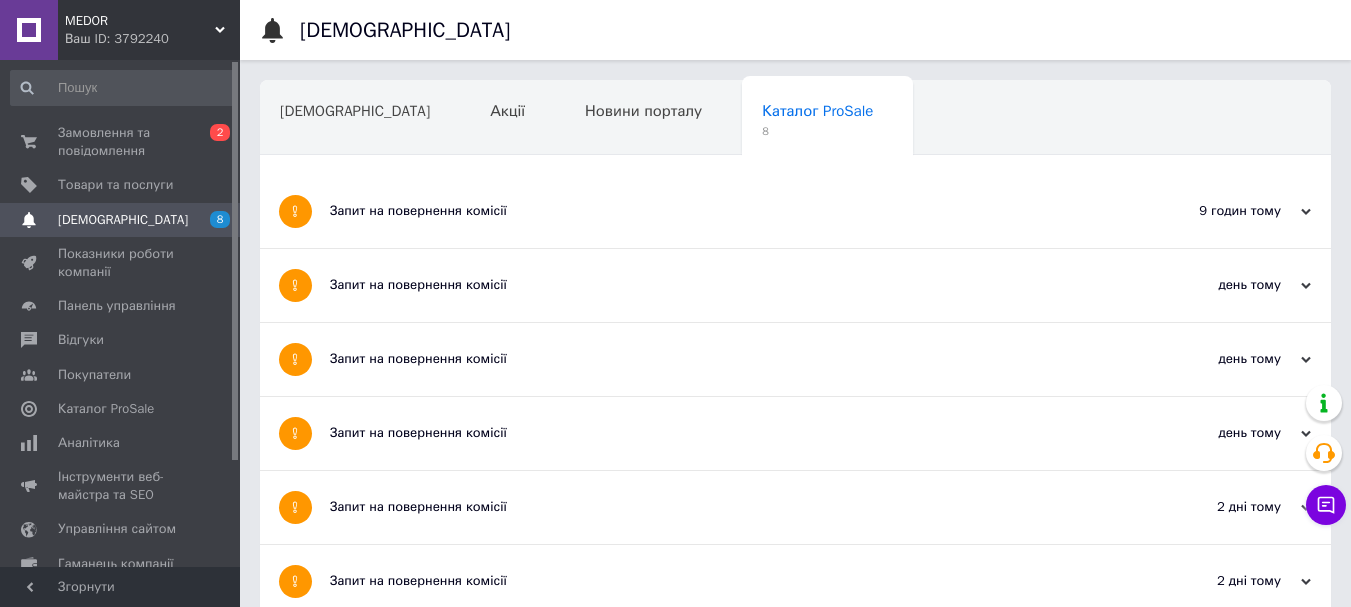 click on "Запит на повернення комісії" at bounding box center (720, 433) 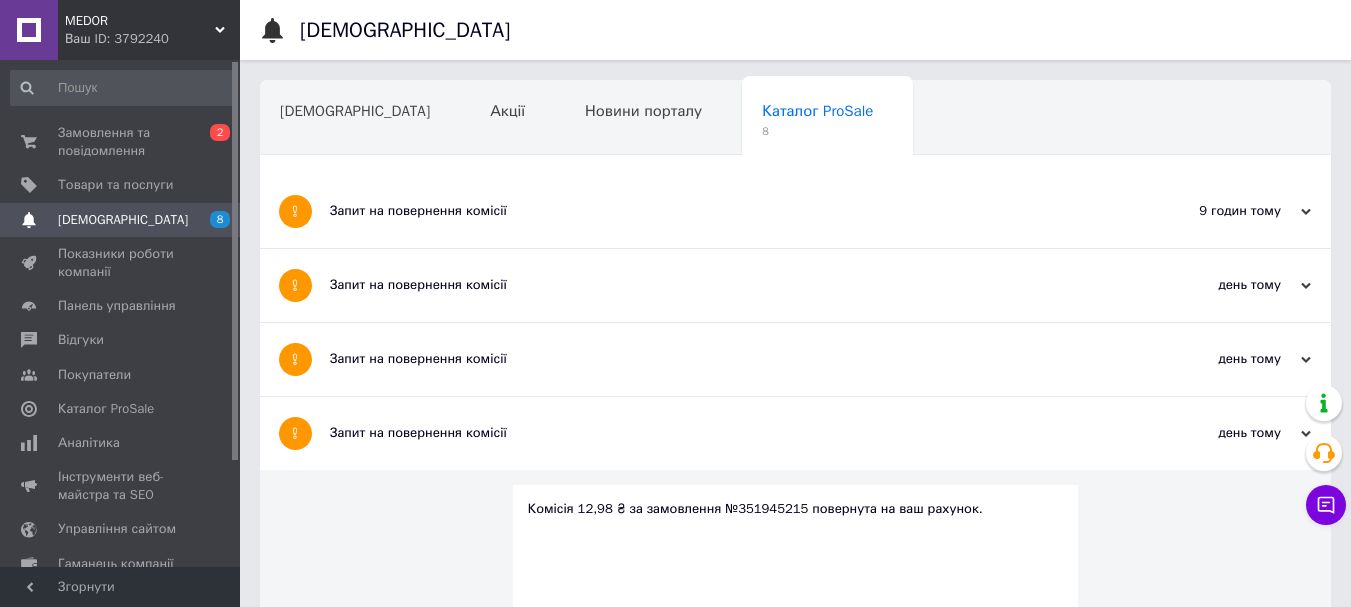 click on "Запит на повернення комісії" at bounding box center (720, 433) 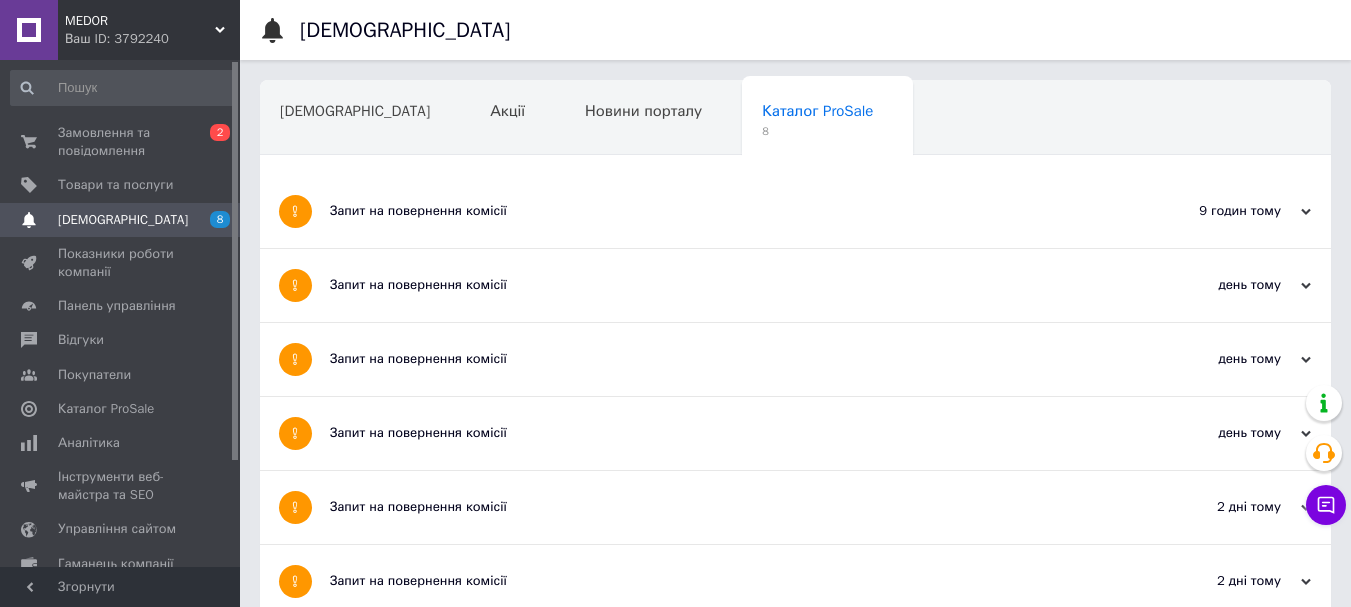 click on "Ви почали використовувати допустимий від'ємний баланс" at bounding box center [720, 655] 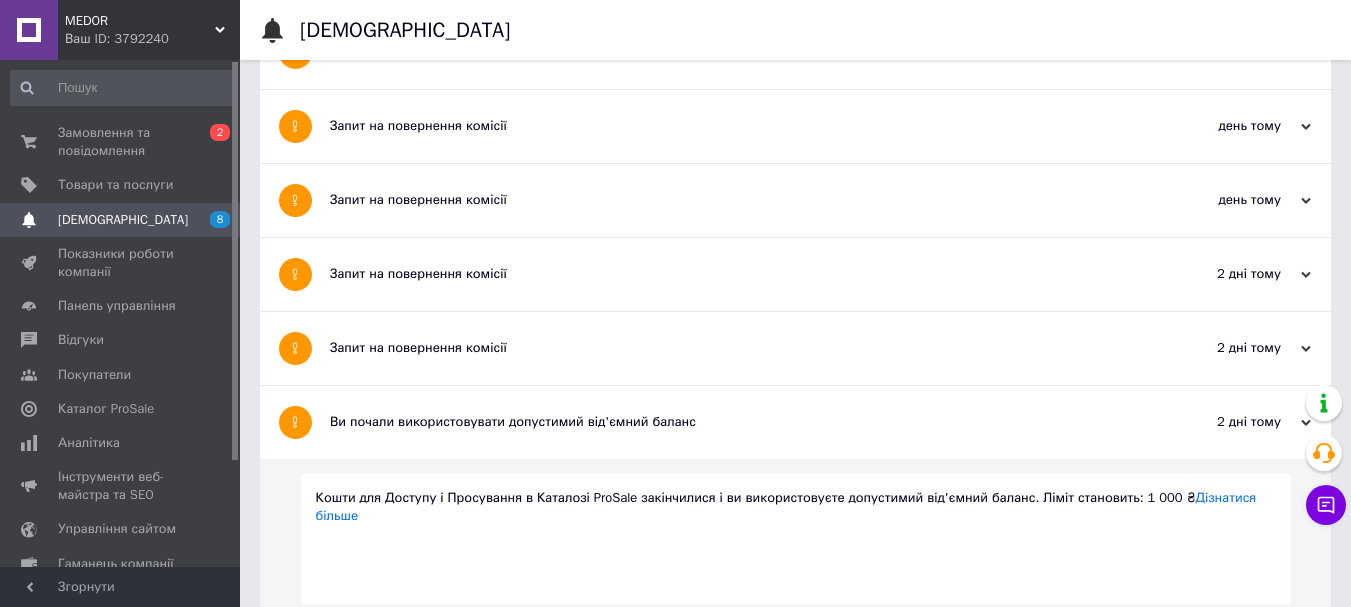 click on "Ви почали використовувати допустимий від'ємний баланс" at bounding box center [720, 422] 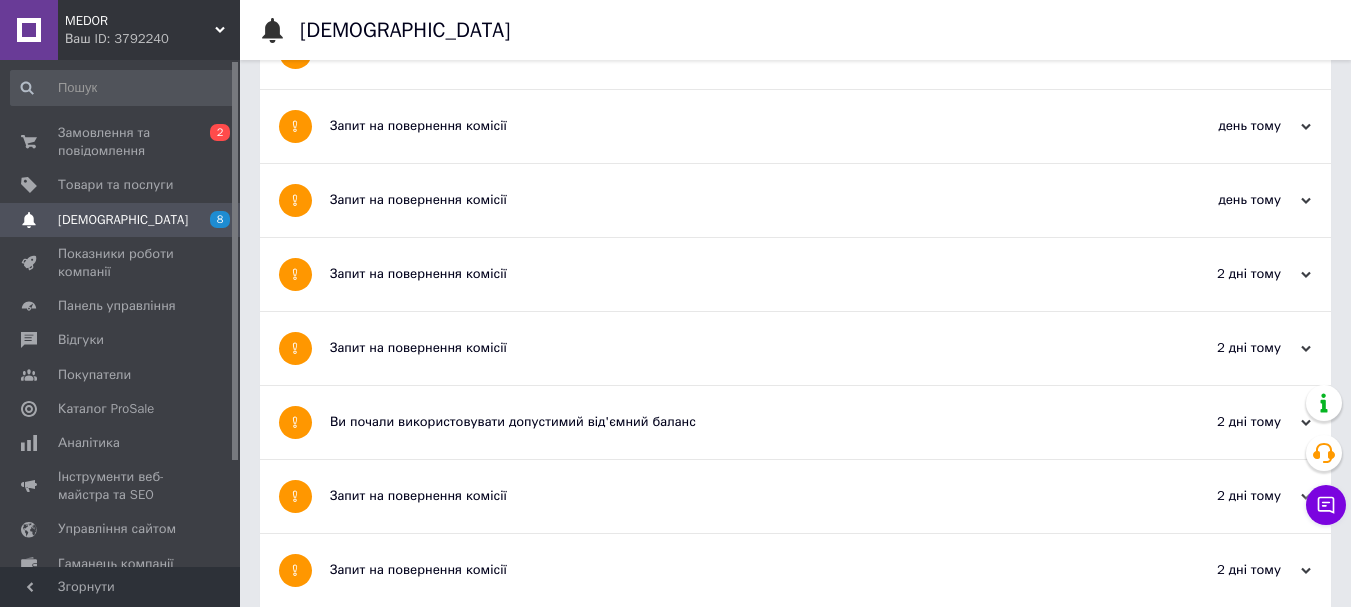 click on "Запит на повернення комісії" at bounding box center (720, 496) 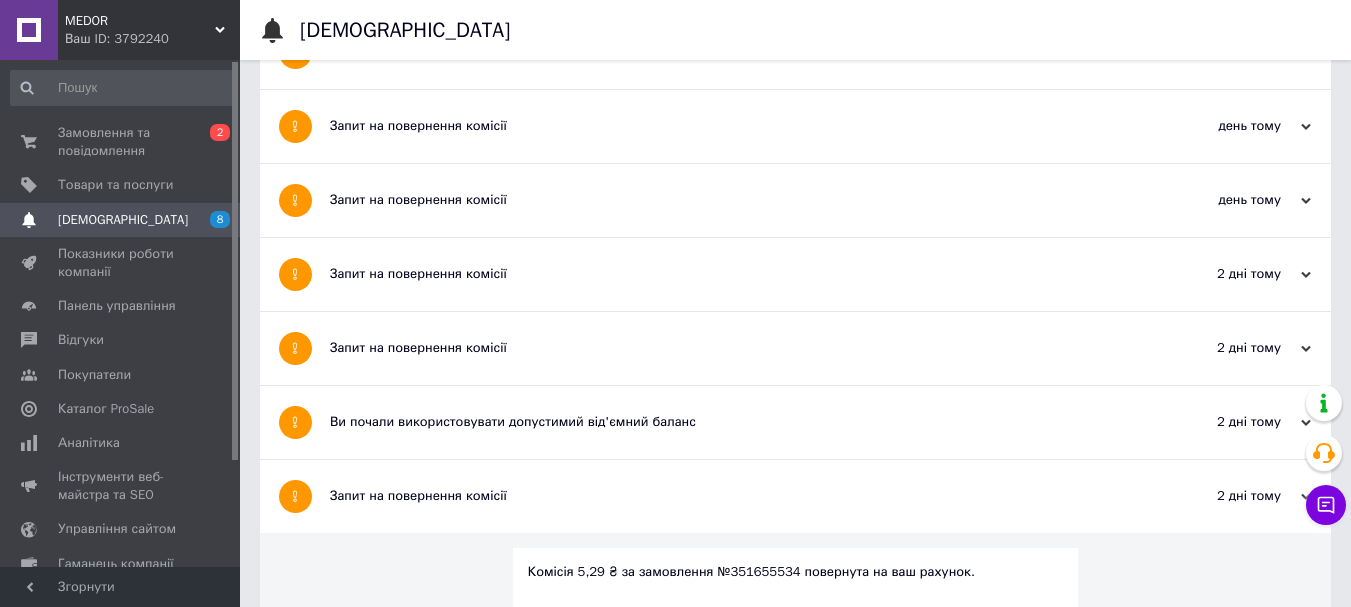 click on "Запит на повернення комісії" at bounding box center (720, 496) 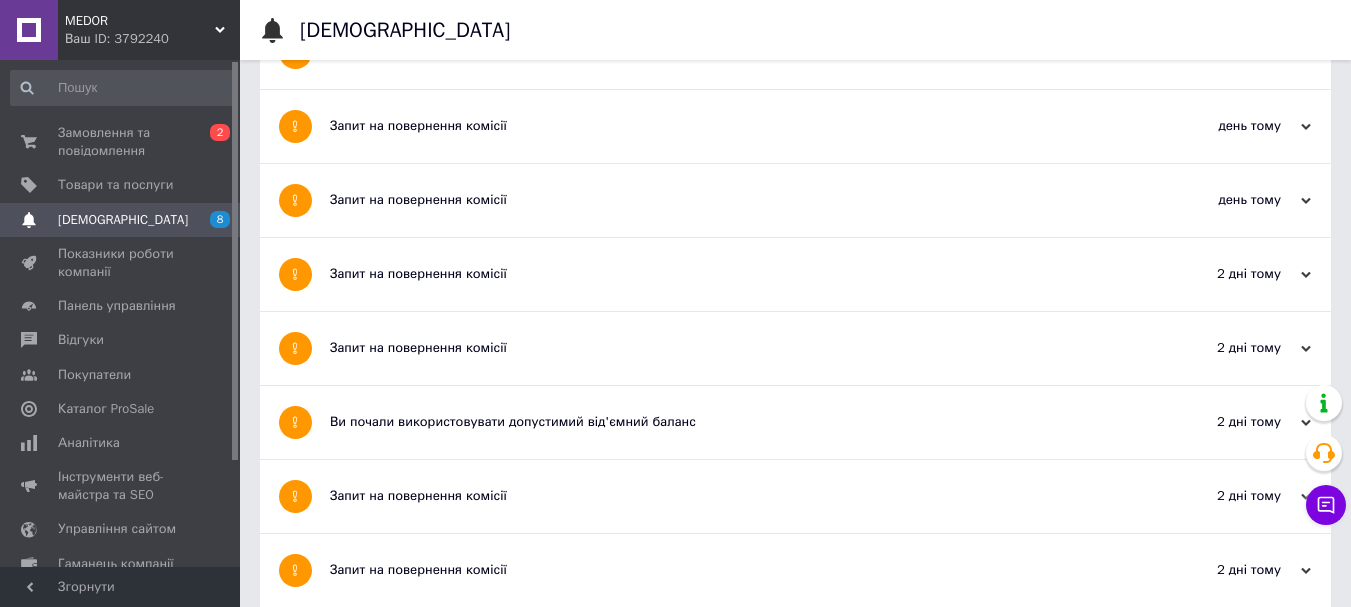 click on "Запит на повернення комісії" at bounding box center [720, 274] 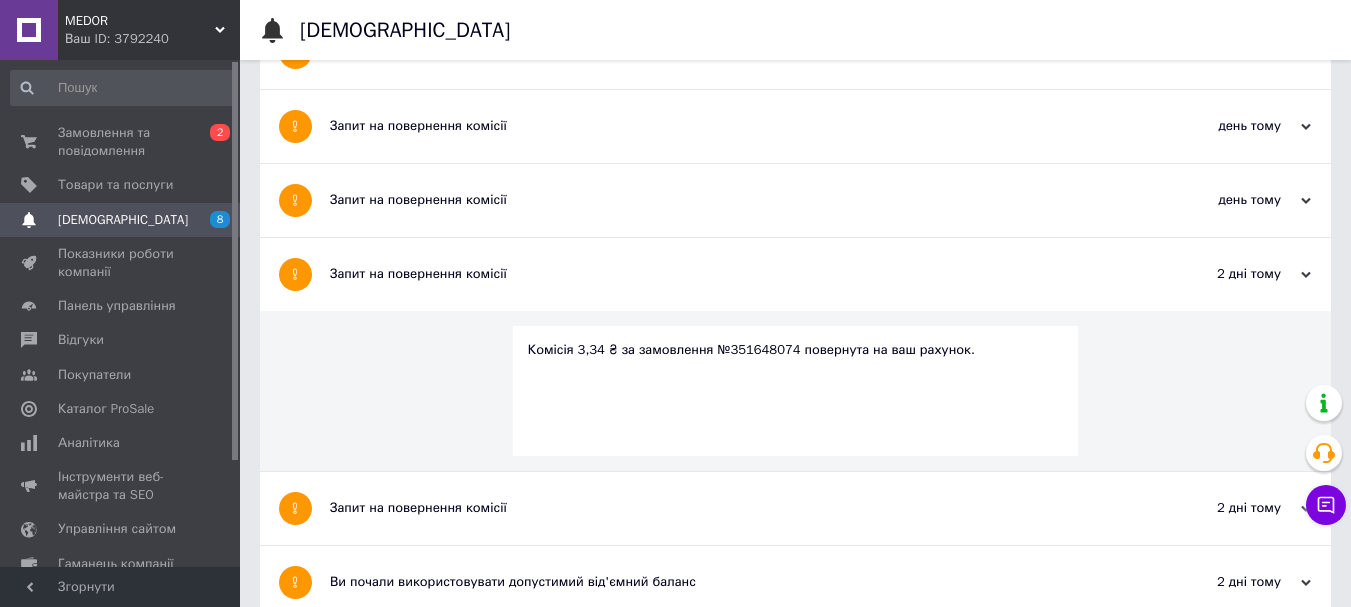 click on "Запит на повернення комісії" at bounding box center [720, 274] 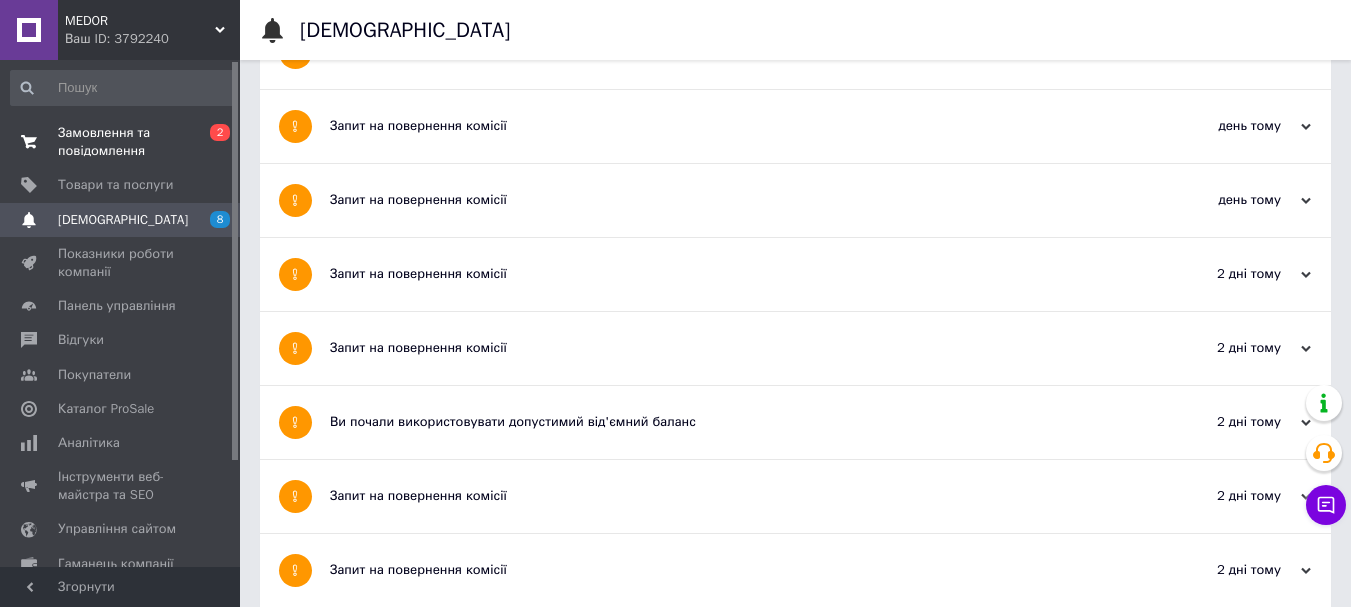 click on "Замовлення та повідомлення 0 2" at bounding box center [123, 142] 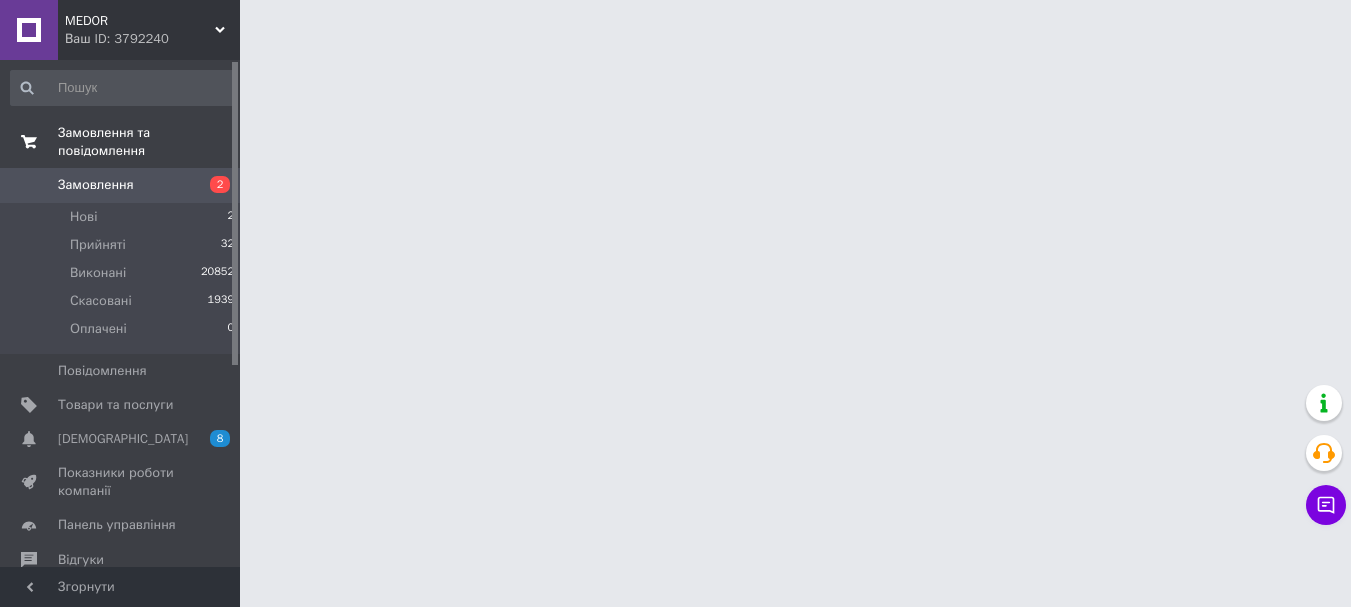 scroll, scrollTop: 0, scrollLeft: 0, axis: both 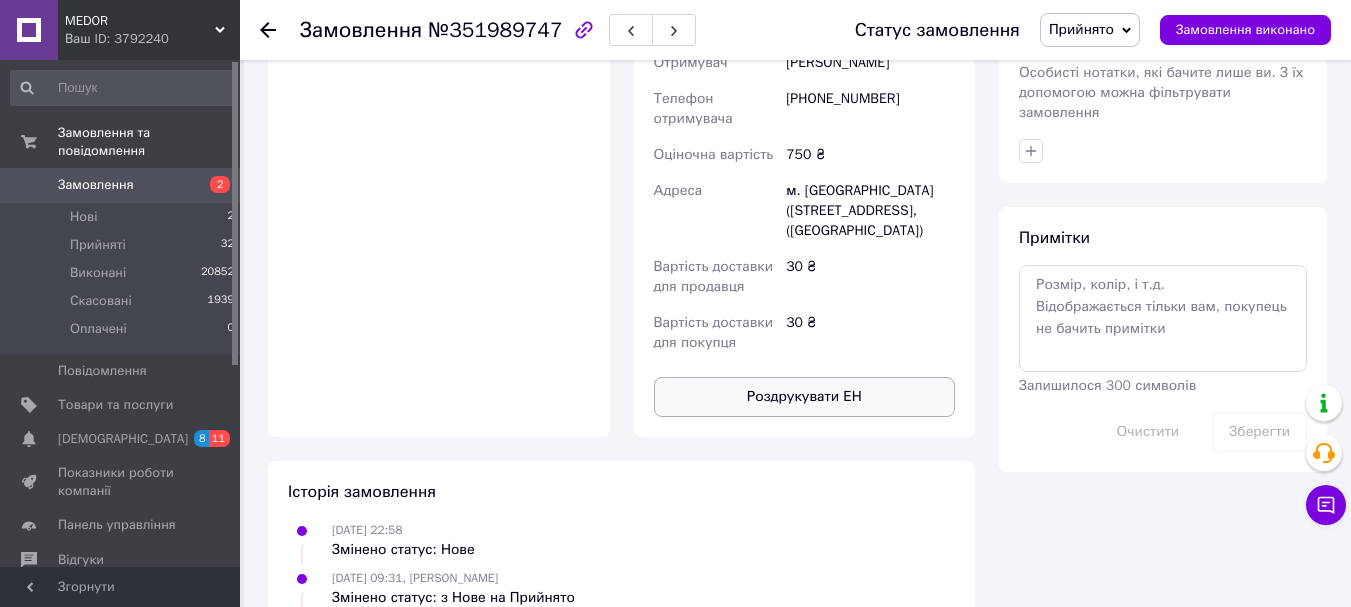click on "Роздрукувати ЕН" at bounding box center (805, 397) 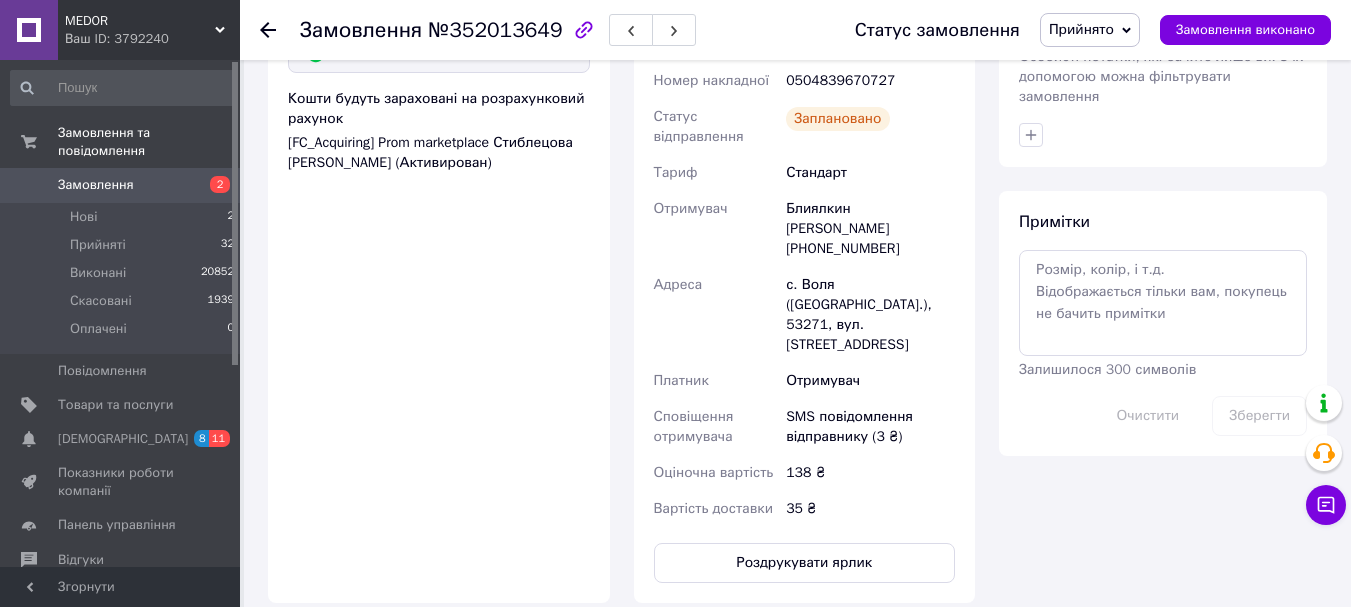 scroll, scrollTop: 1100, scrollLeft: 0, axis: vertical 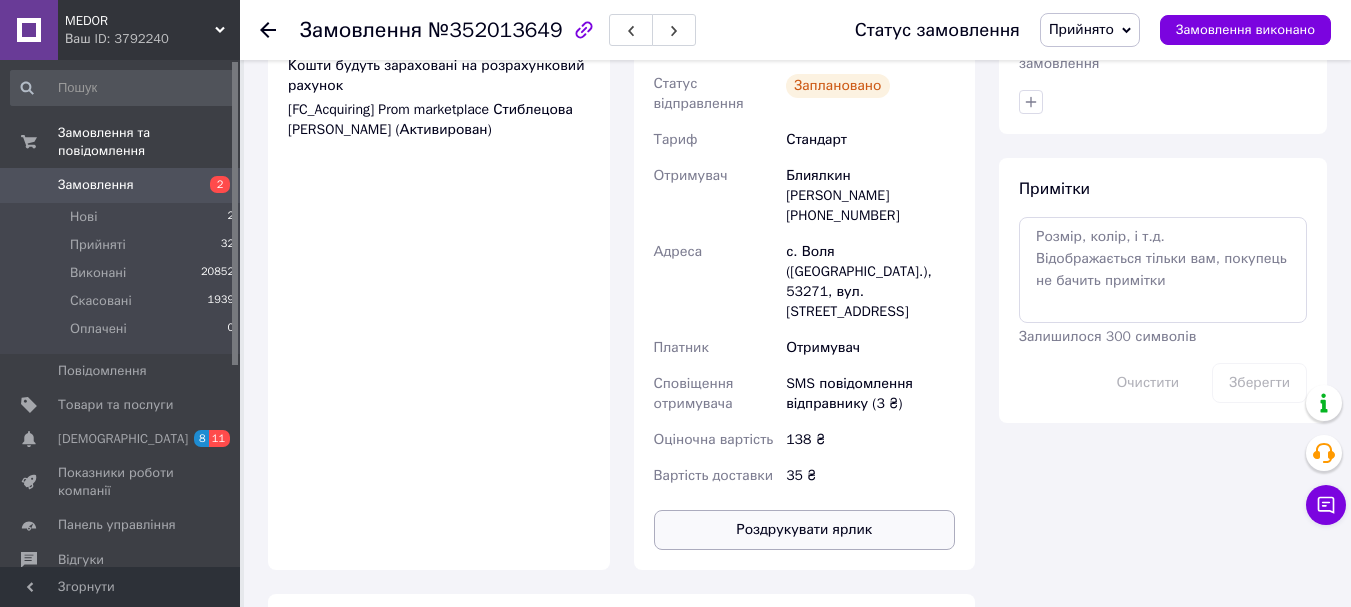 click on "Роздрукувати ярлик" at bounding box center [805, 530] 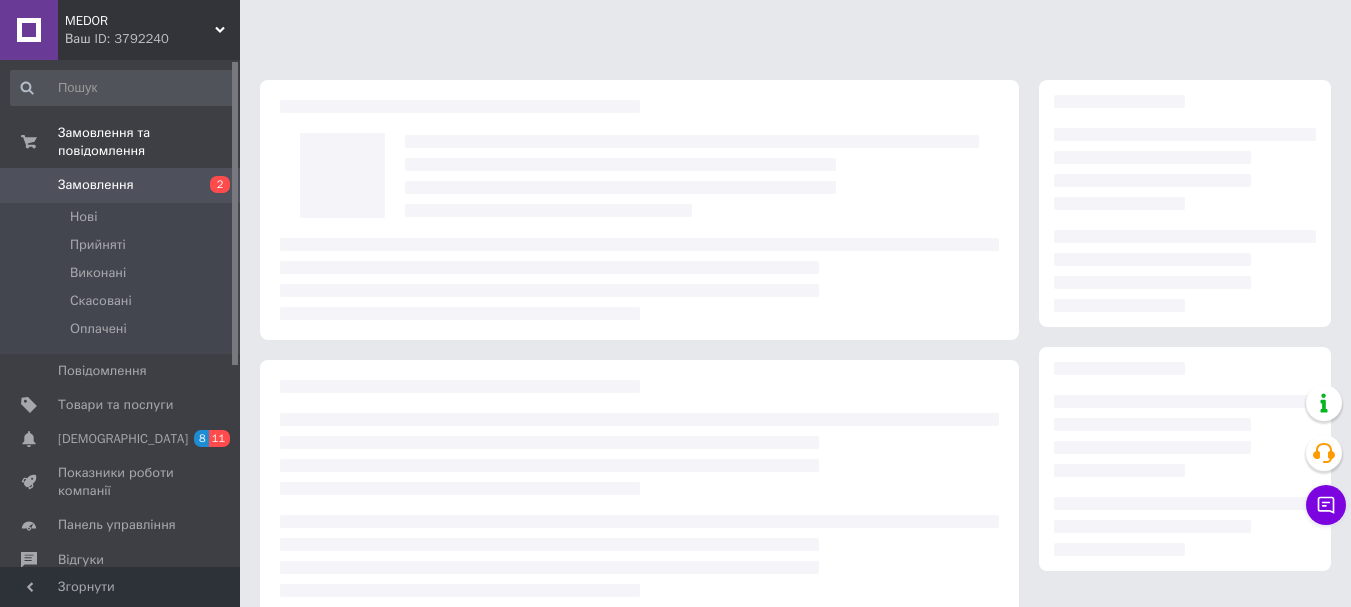 scroll, scrollTop: 0, scrollLeft: 0, axis: both 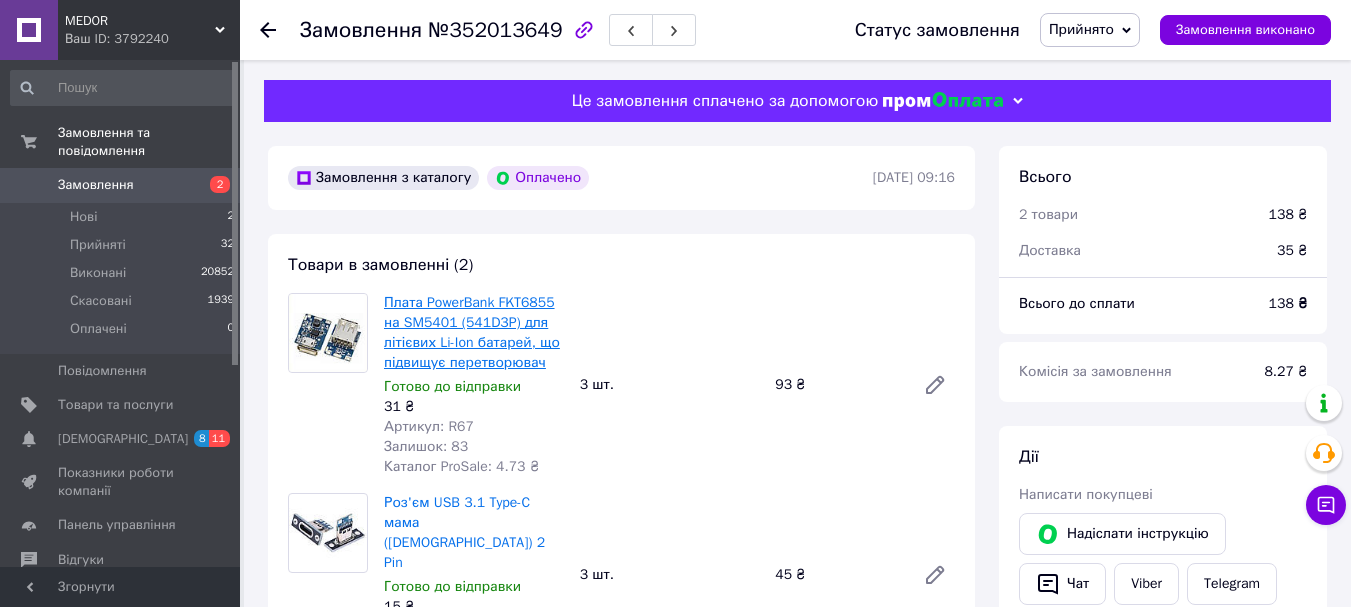 click on "Плата PowerBank FKT6855 на SM5401 (541D3P) для літієвих Li-Ion батарей, що підвищує перетворювач" at bounding box center [472, 332] 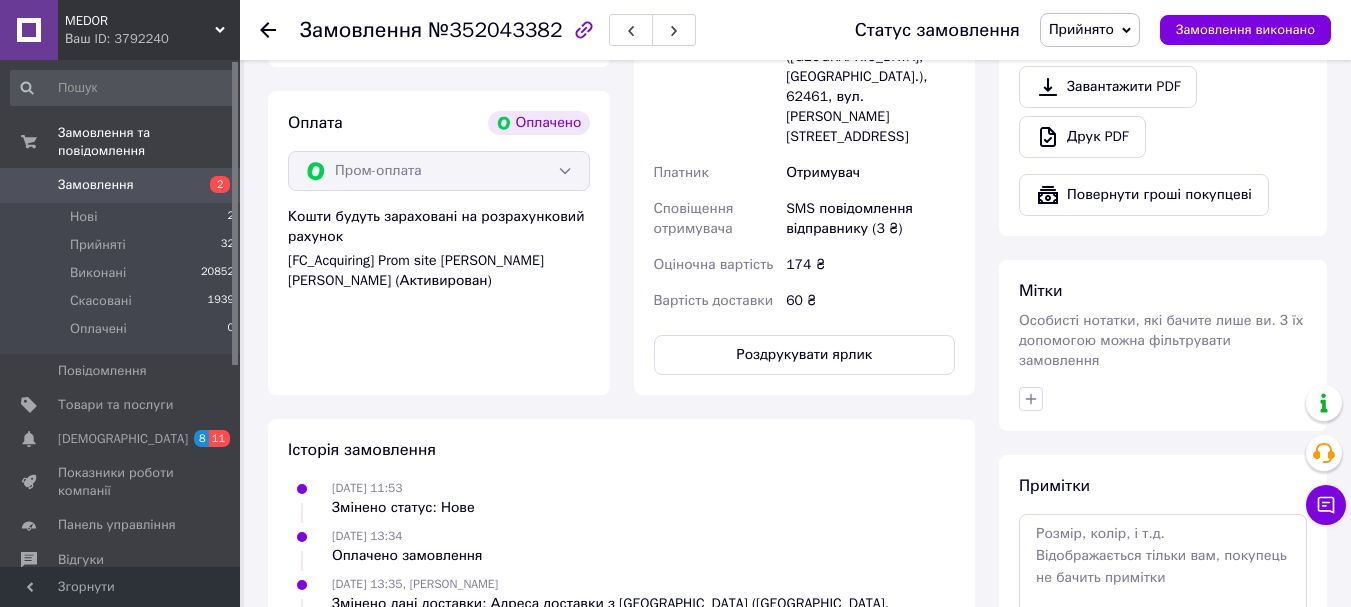 scroll, scrollTop: 800, scrollLeft: 0, axis: vertical 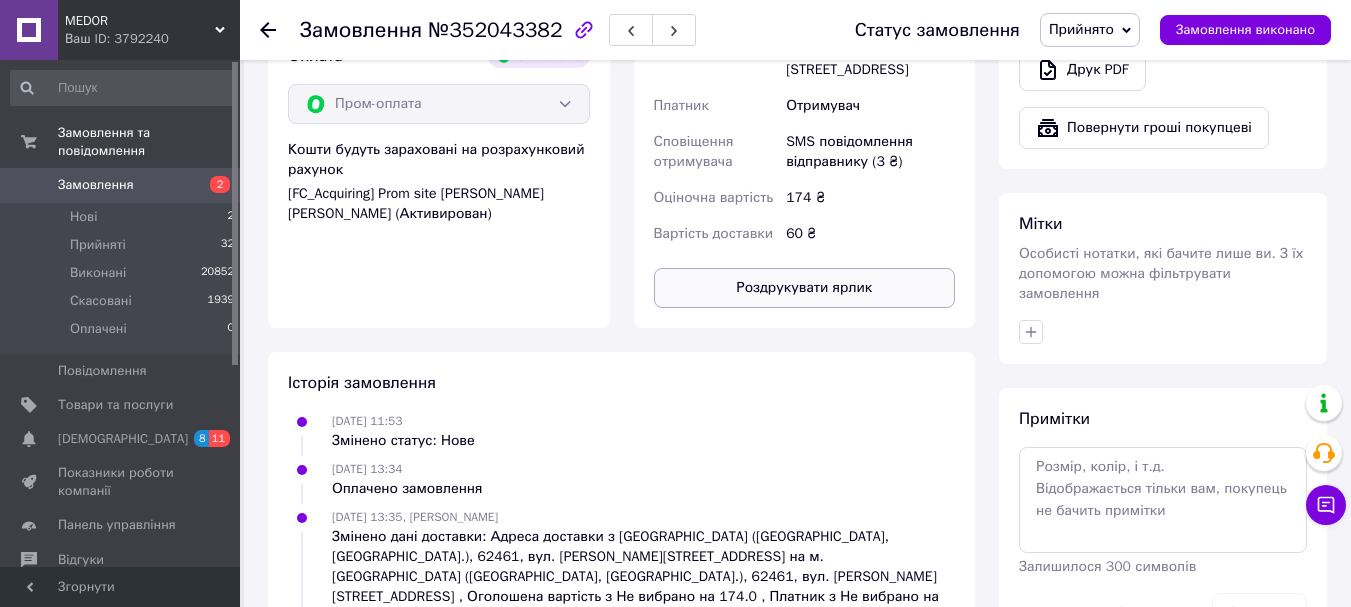 click on "Роздрукувати ярлик" at bounding box center (805, 288) 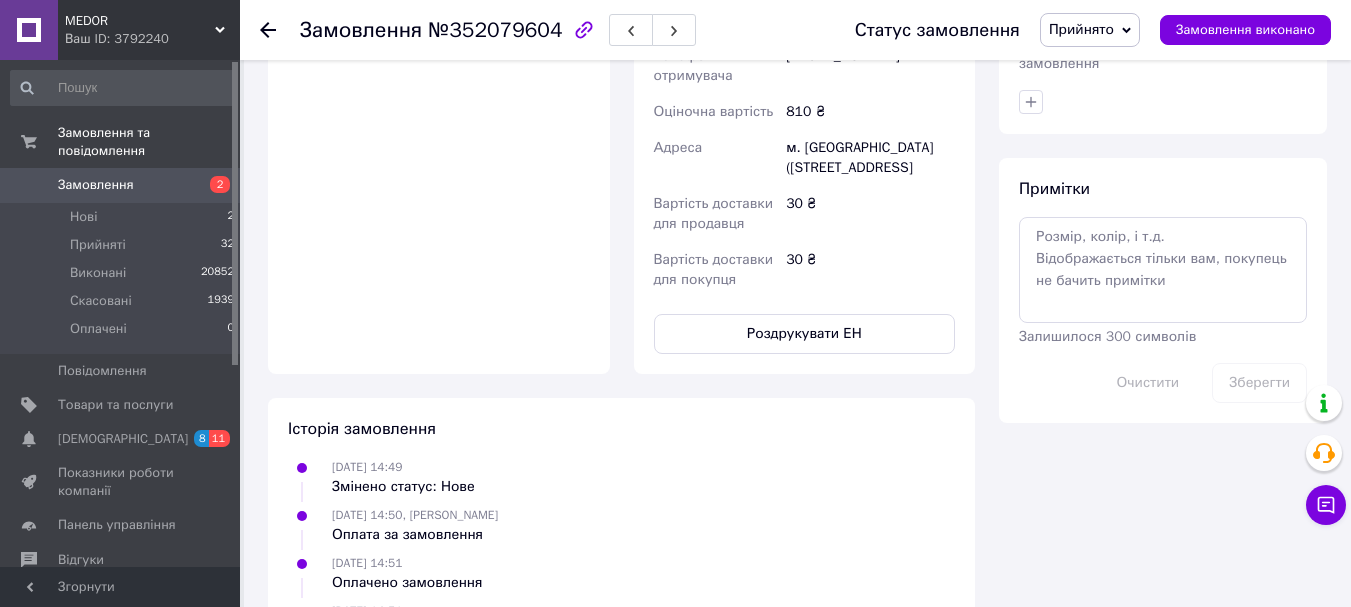 scroll, scrollTop: 1133, scrollLeft: 0, axis: vertical 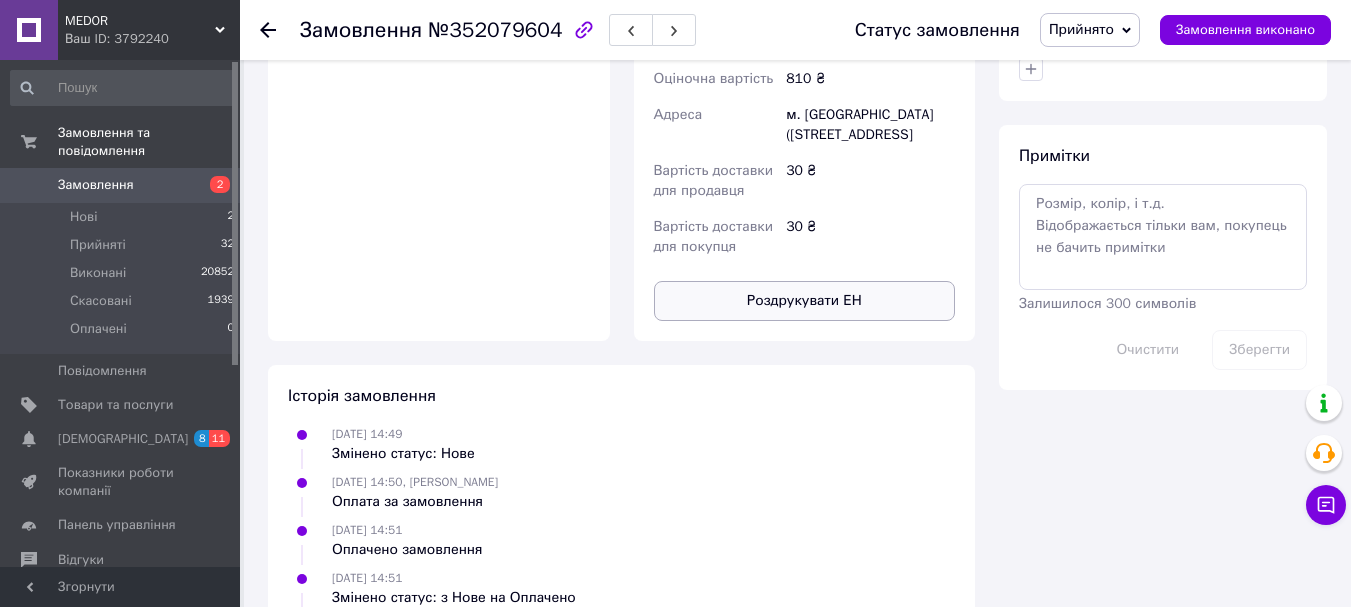 click on "Роздрукувати ЕН" at bounding box center (805, 301) 